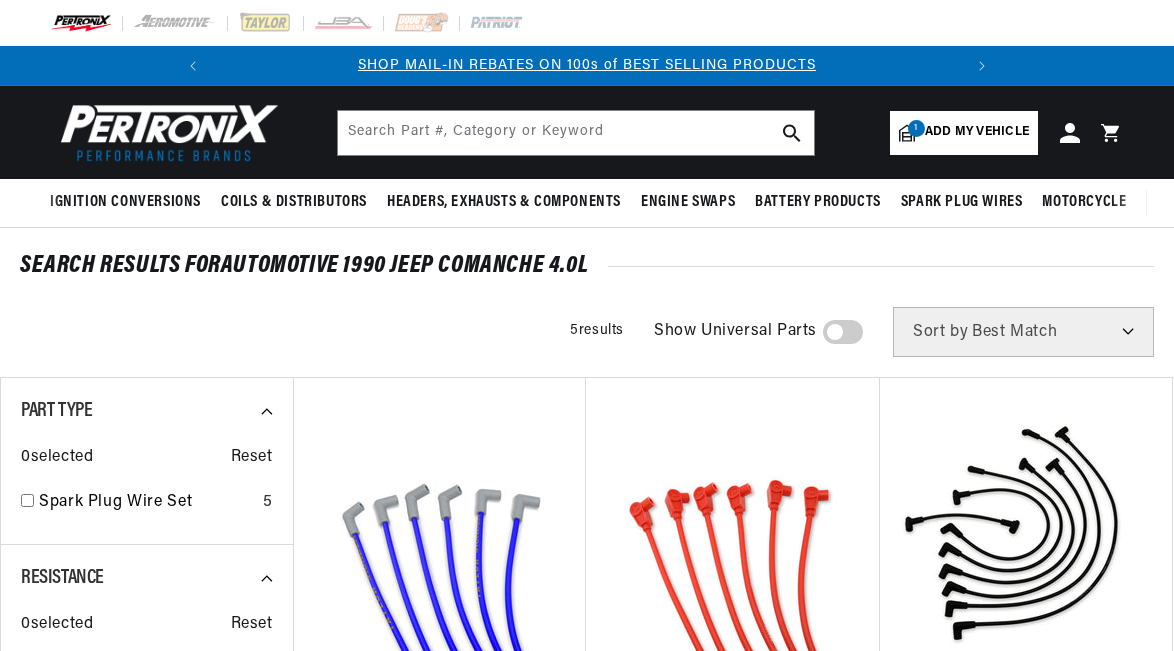 scroll, scrollTop: 0, scrollLeft: 0, axis: both 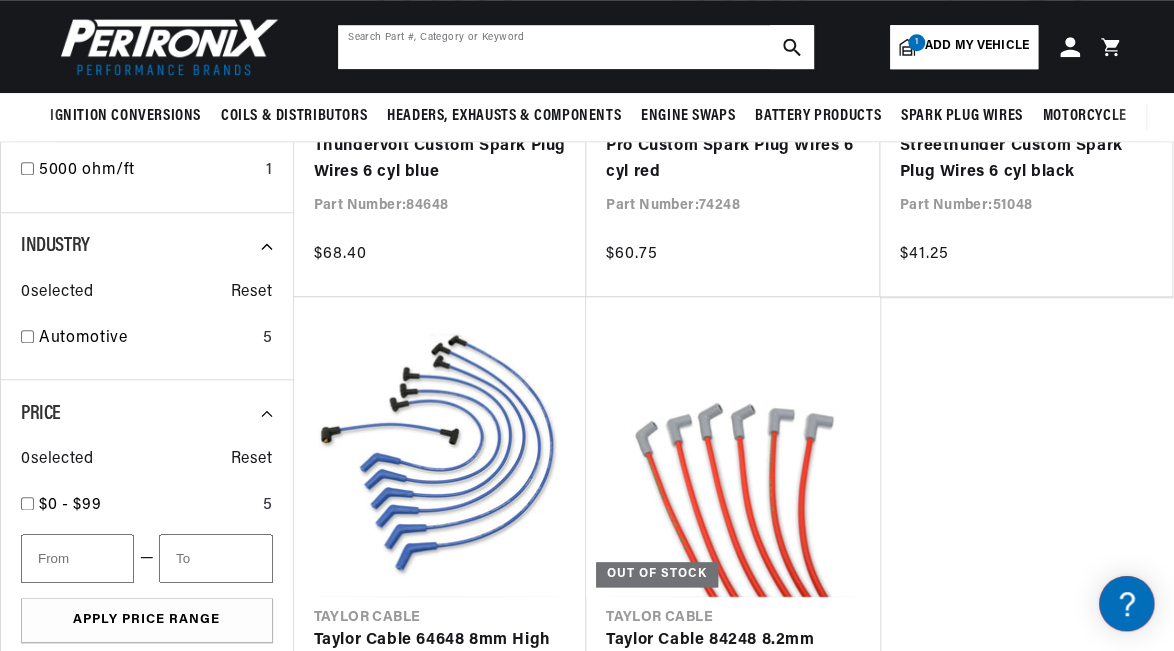 click at bounding box center (576, 47) 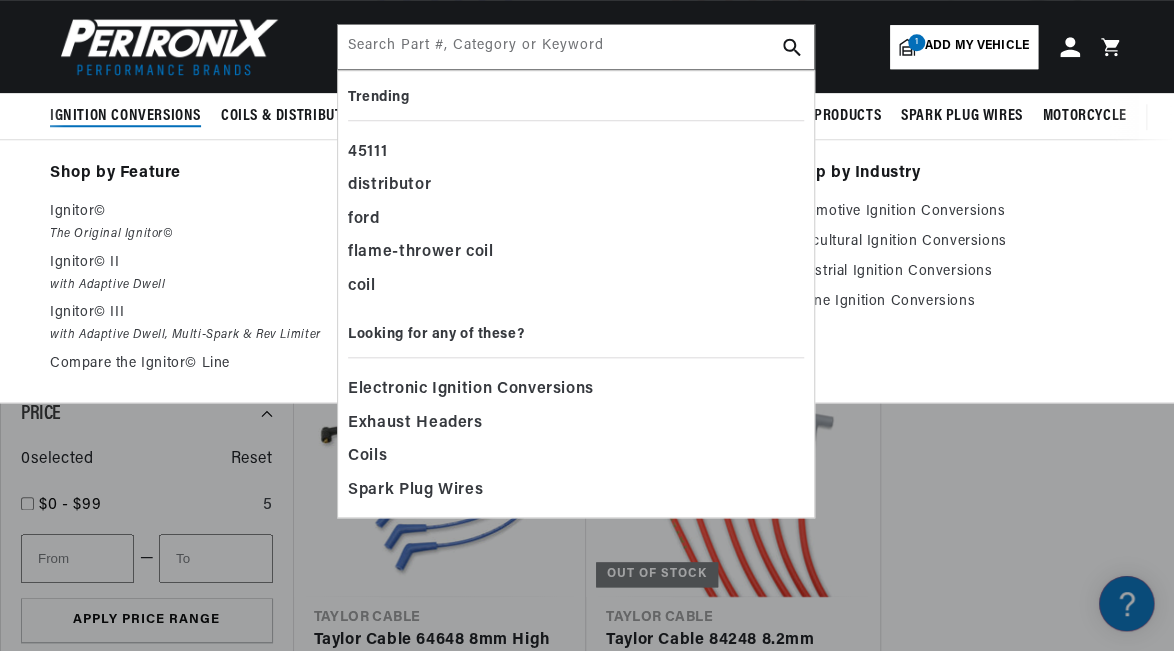click on "Ignition Conversions" at bounding box center [125, 116] 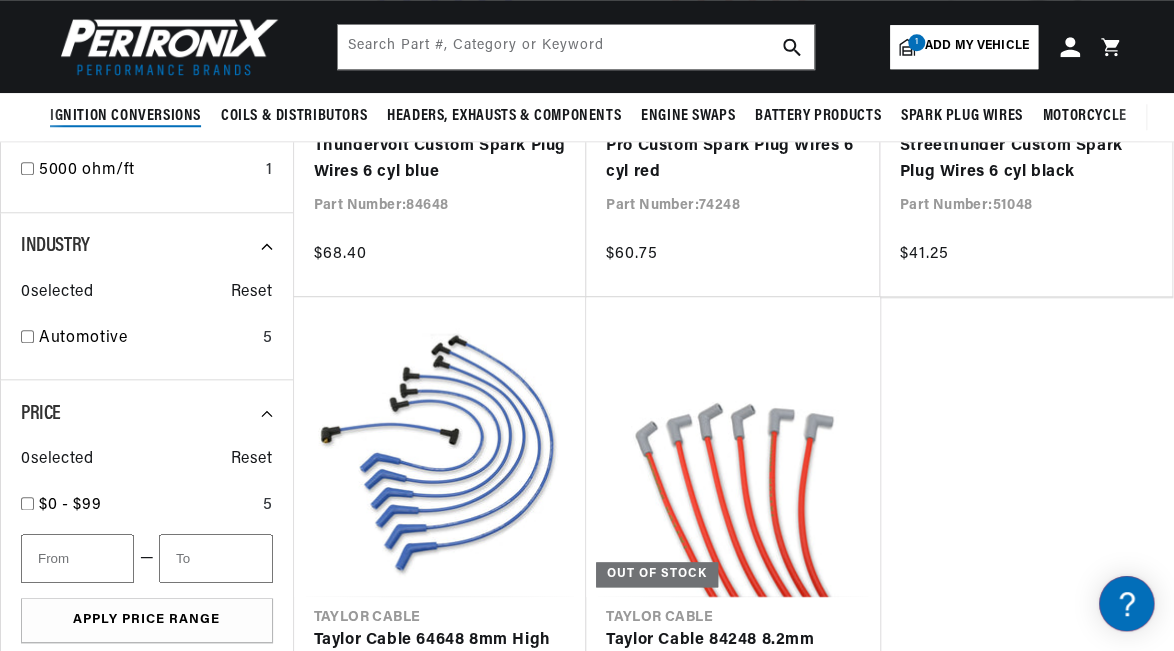 scroll, scrollTop: 0, scrollLeft: 746, axis: horizontal 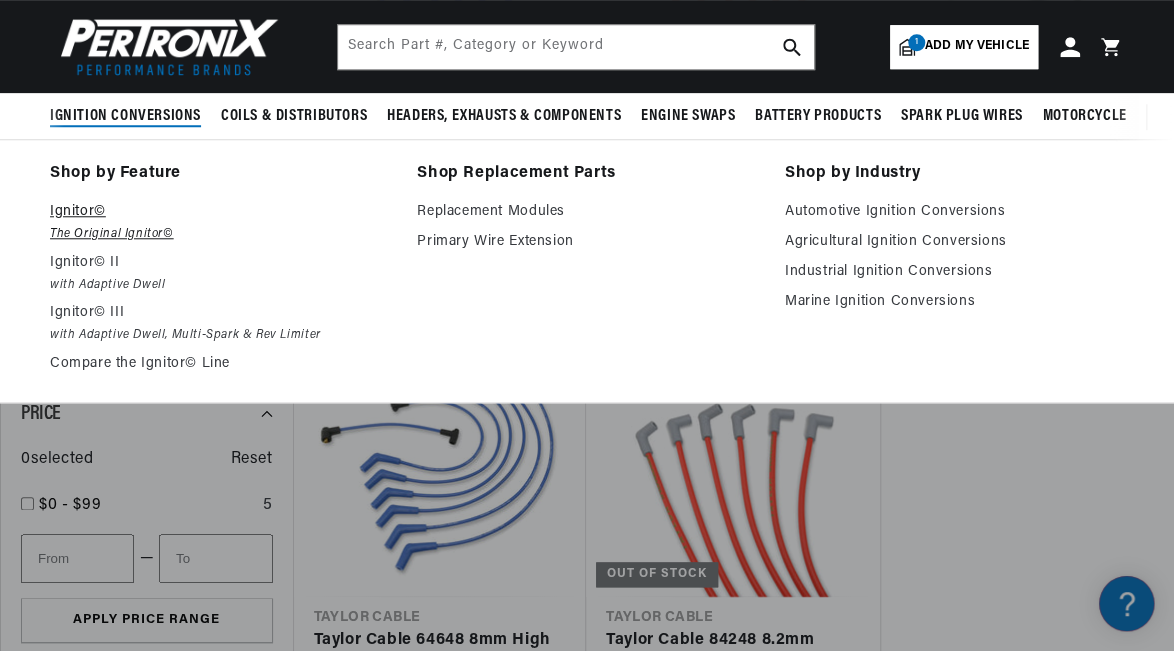 click on "Ignitor©" at bounding box center [219, 212] 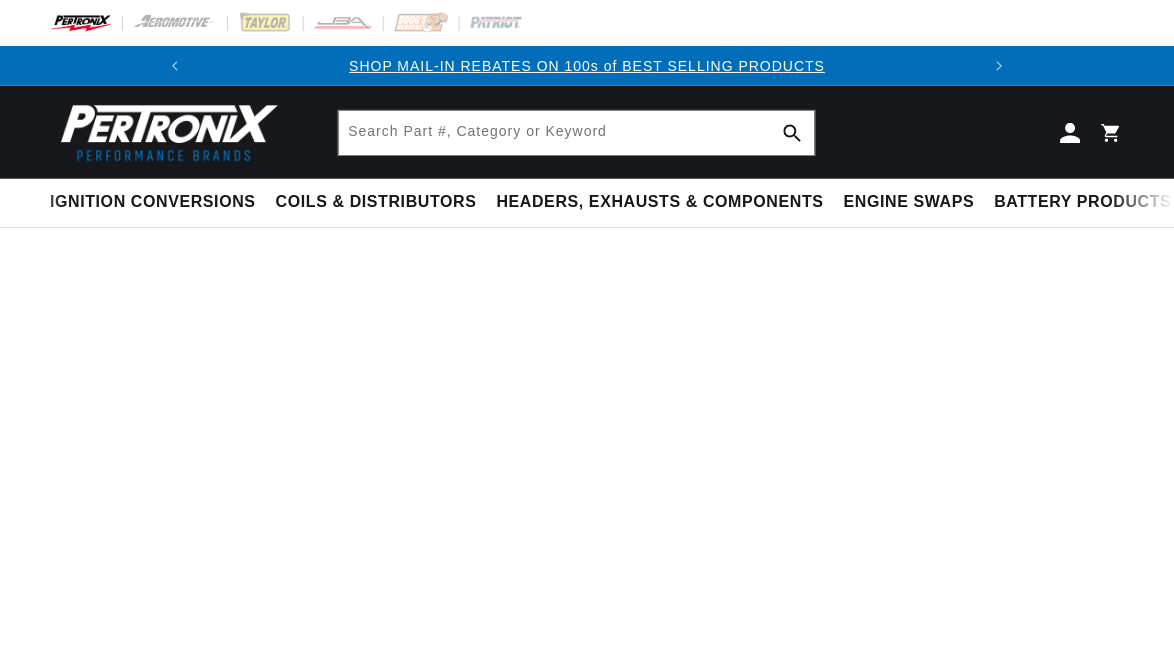 scroll, scrollTop: 0, scrollLeft: 0, axis: both 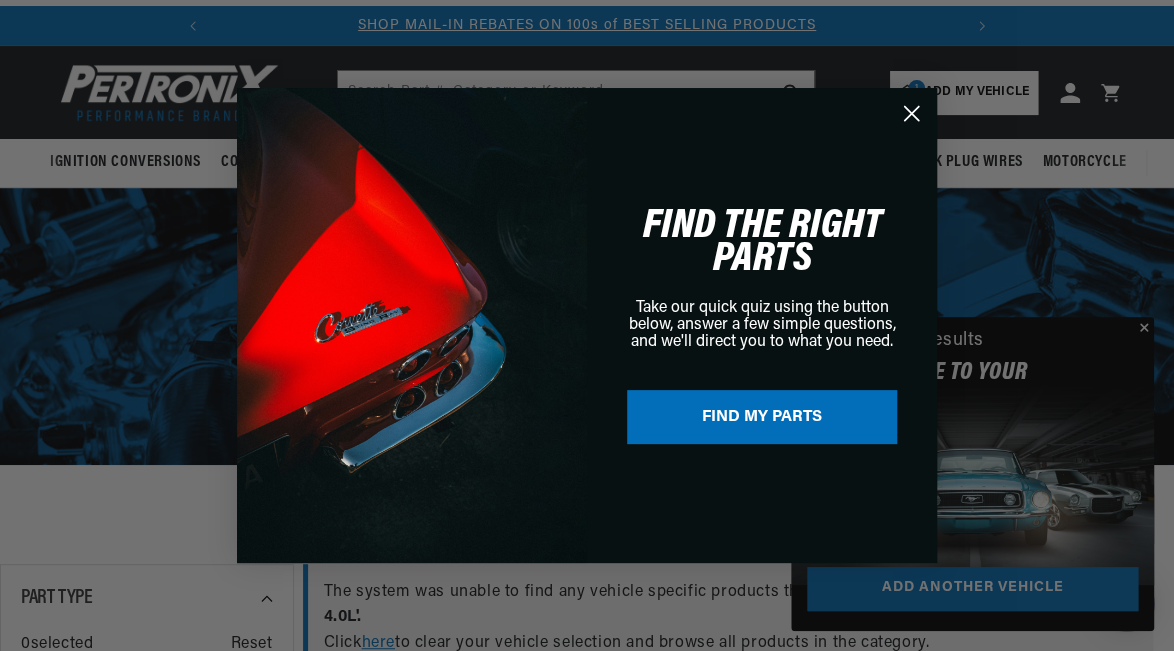 click 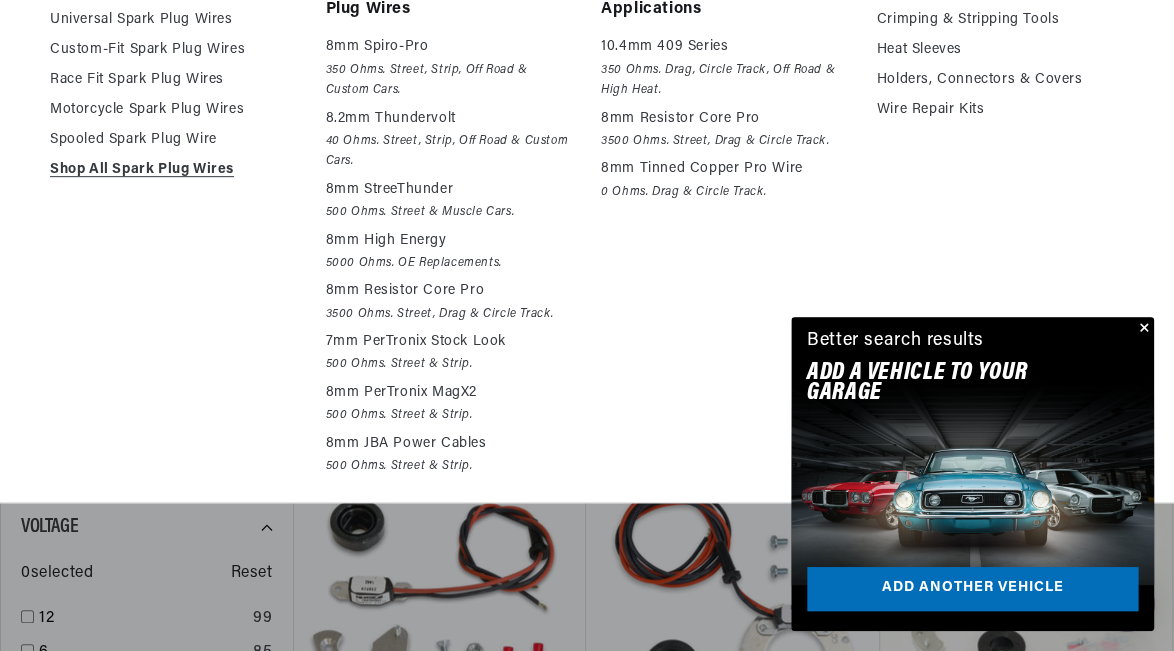 scroll, scrollTop: 280, scrollLeft: 0, axis: vertical 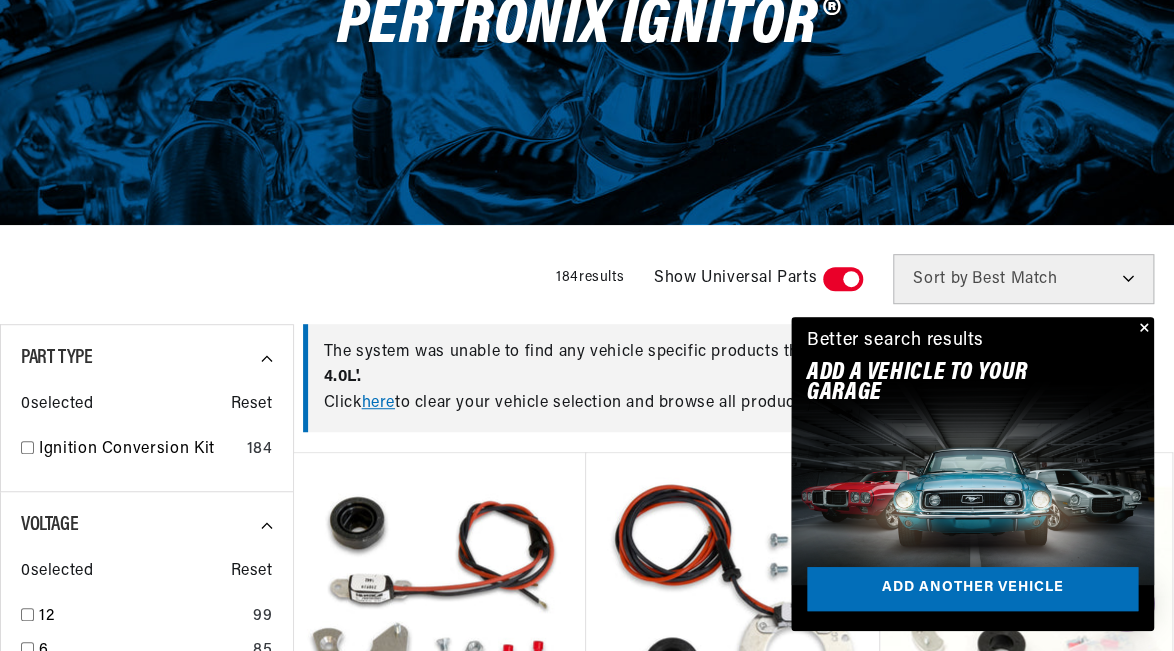 click at bounding box center [1142, 329] 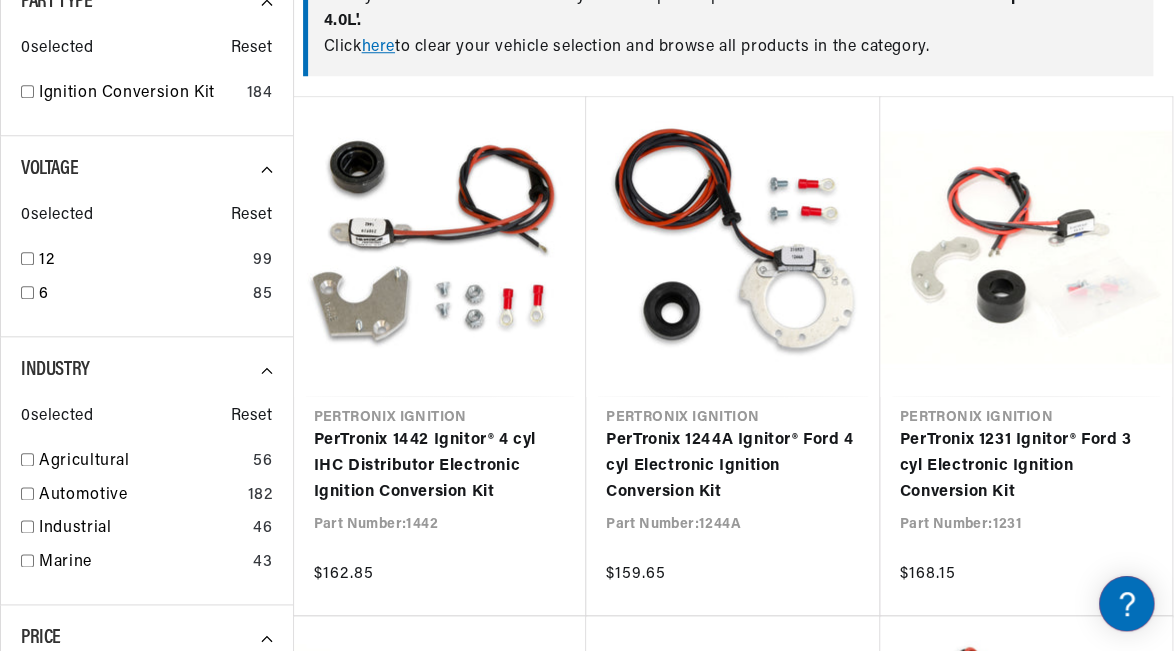 scroll, scrollTop: 640, scrollLeft: 0, axis: vertical 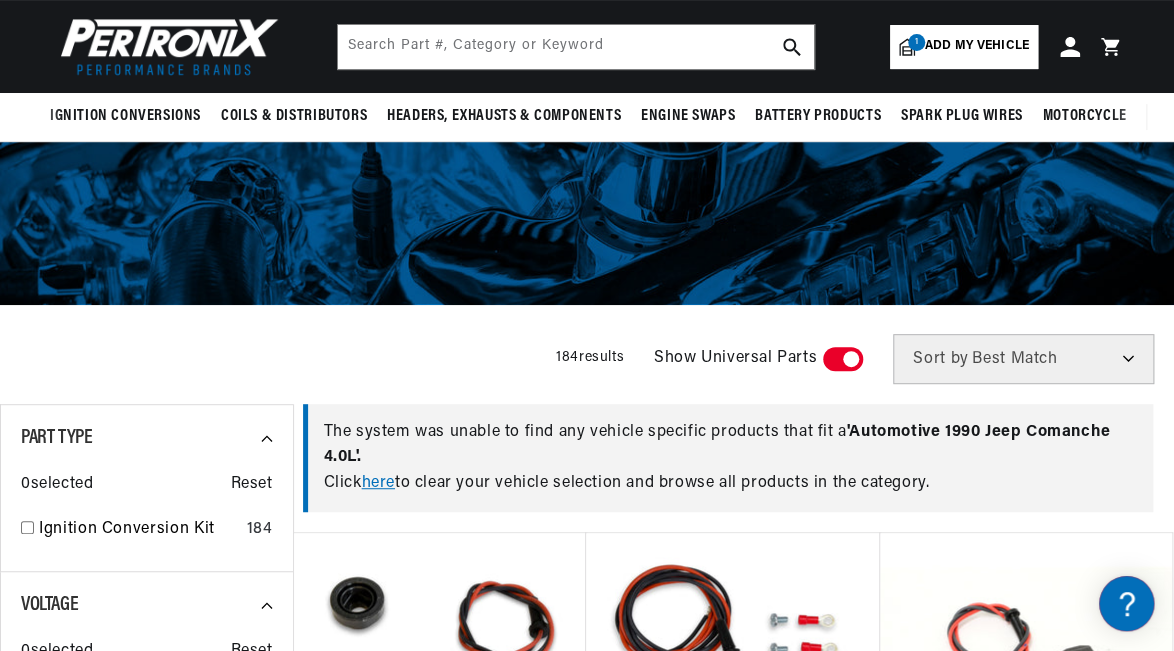 click on "here" at bounding box center [378, 483] 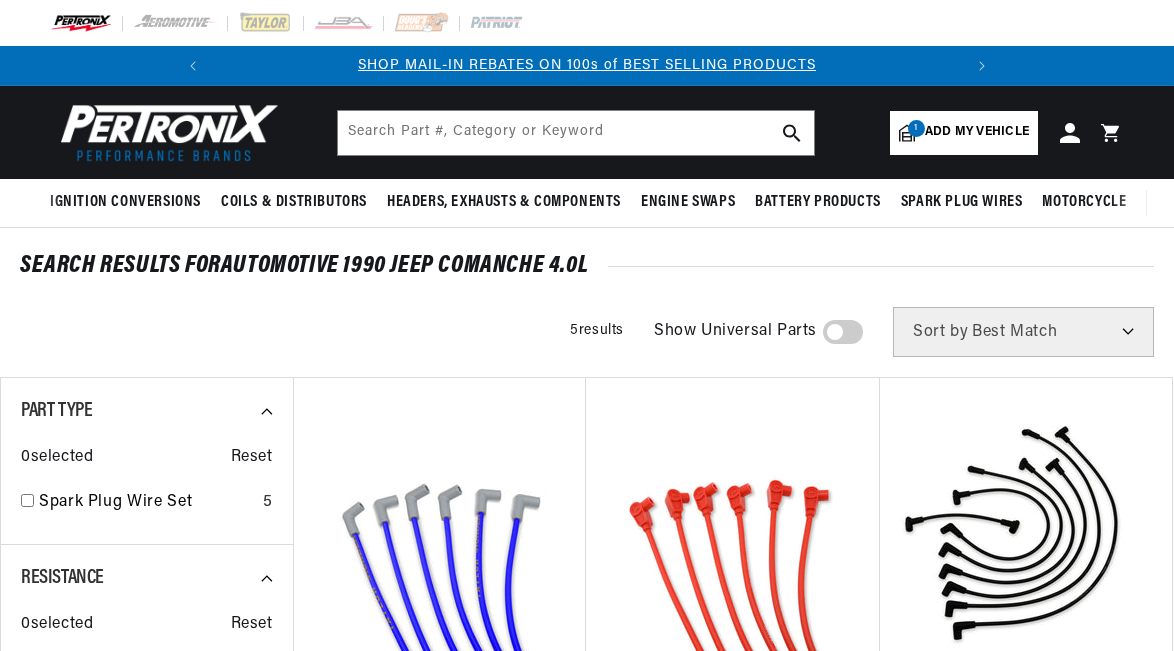 scroll, scrollTop: 0, scrollLeft: 0, axis: both 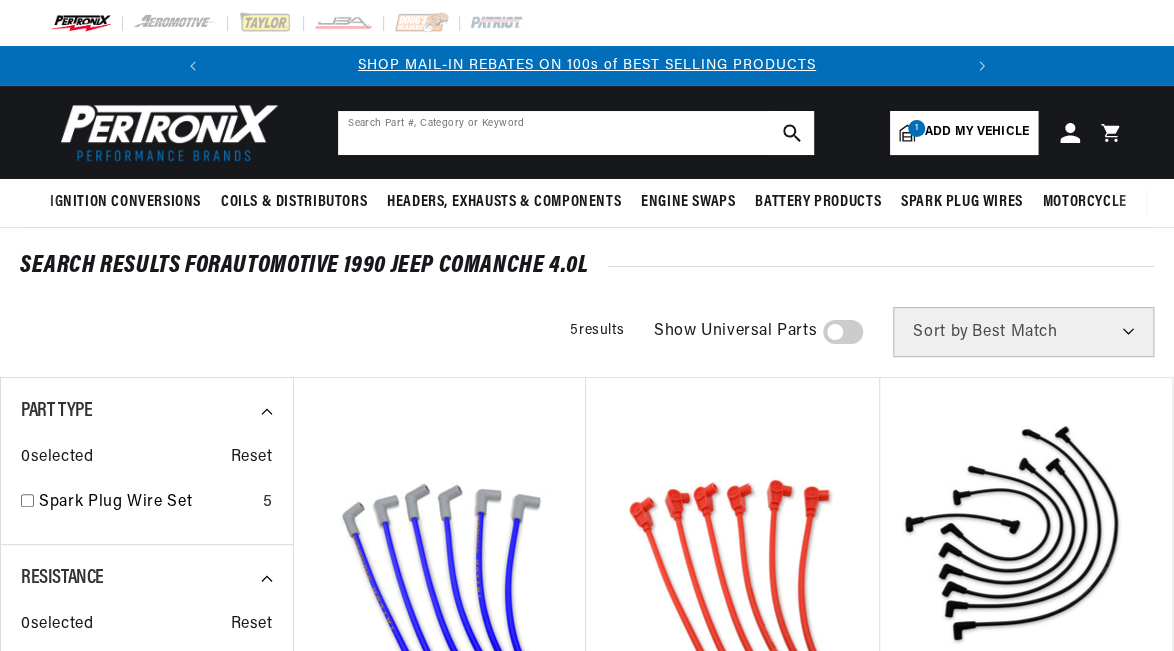 click at bounding box center [576, 133] 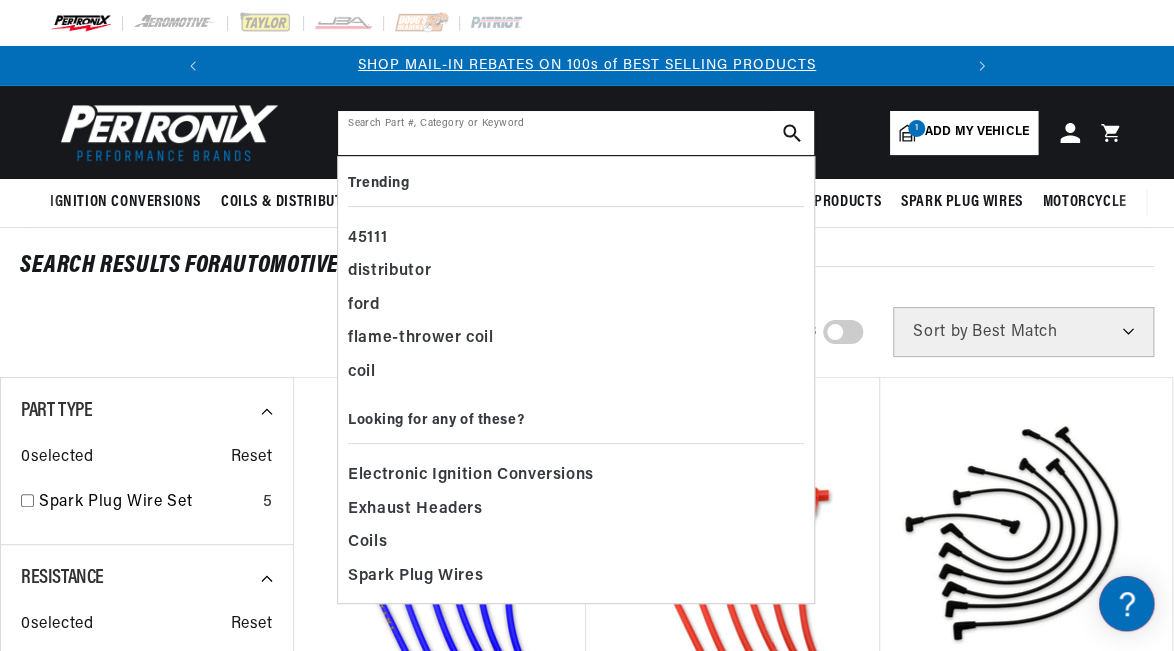 scroll, scrollTop: 0, scrollLeft: 0, axis: both 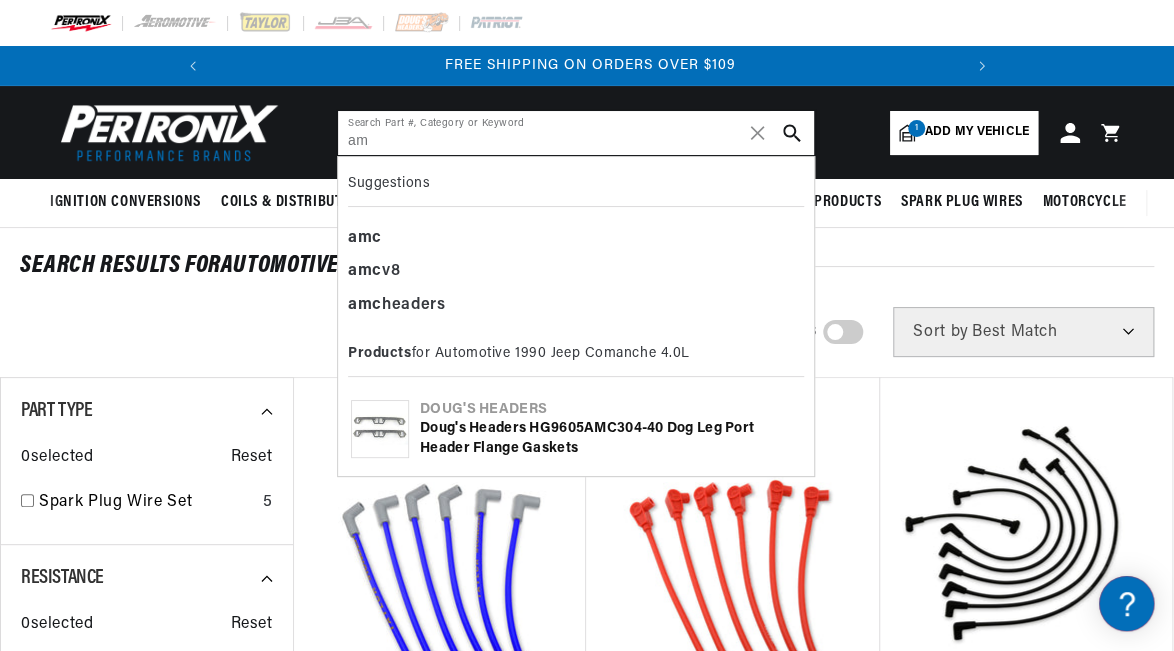 type on "a" 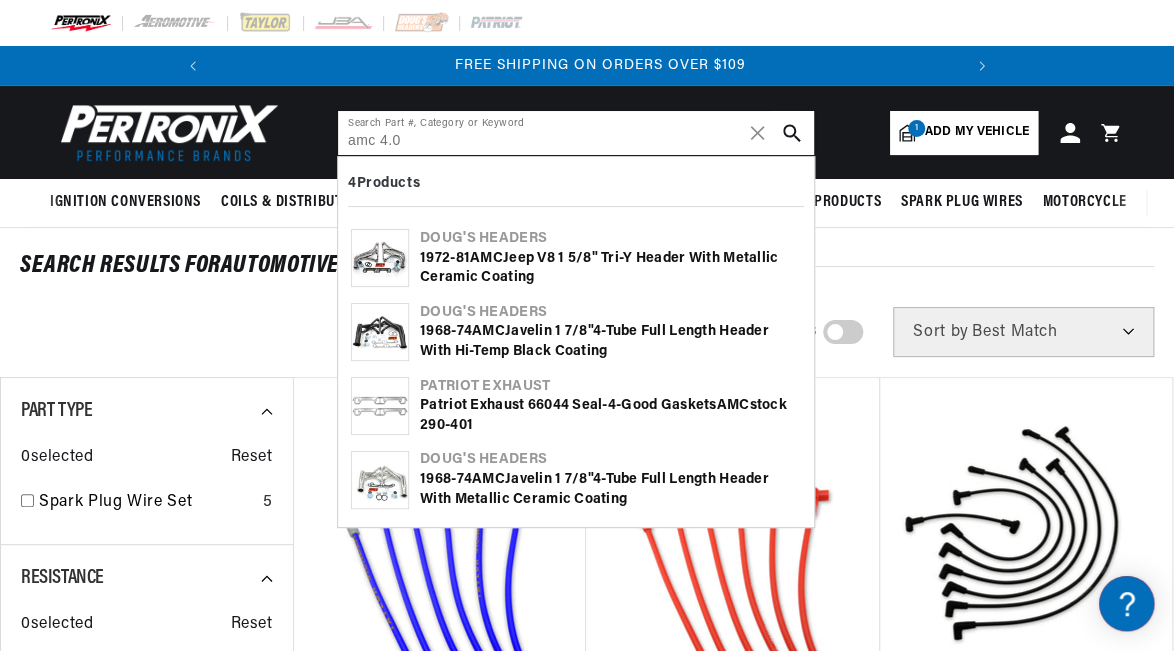 scroll, scrollTop: 0, scrollLeft: 746, axis: horizontal 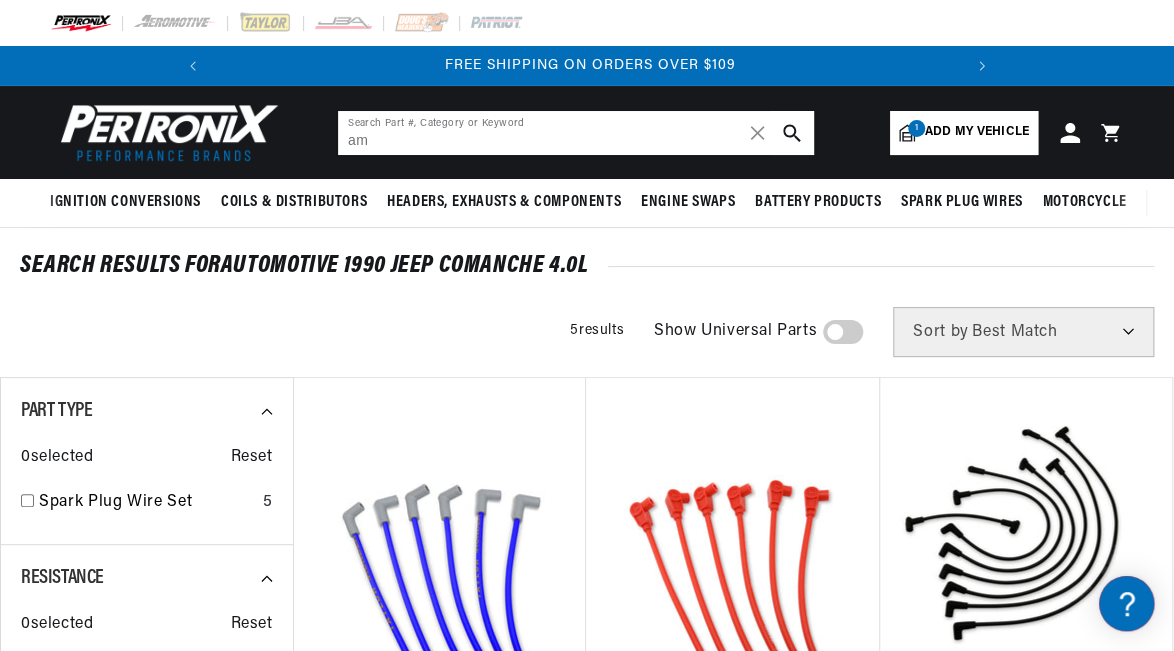 type on "a" 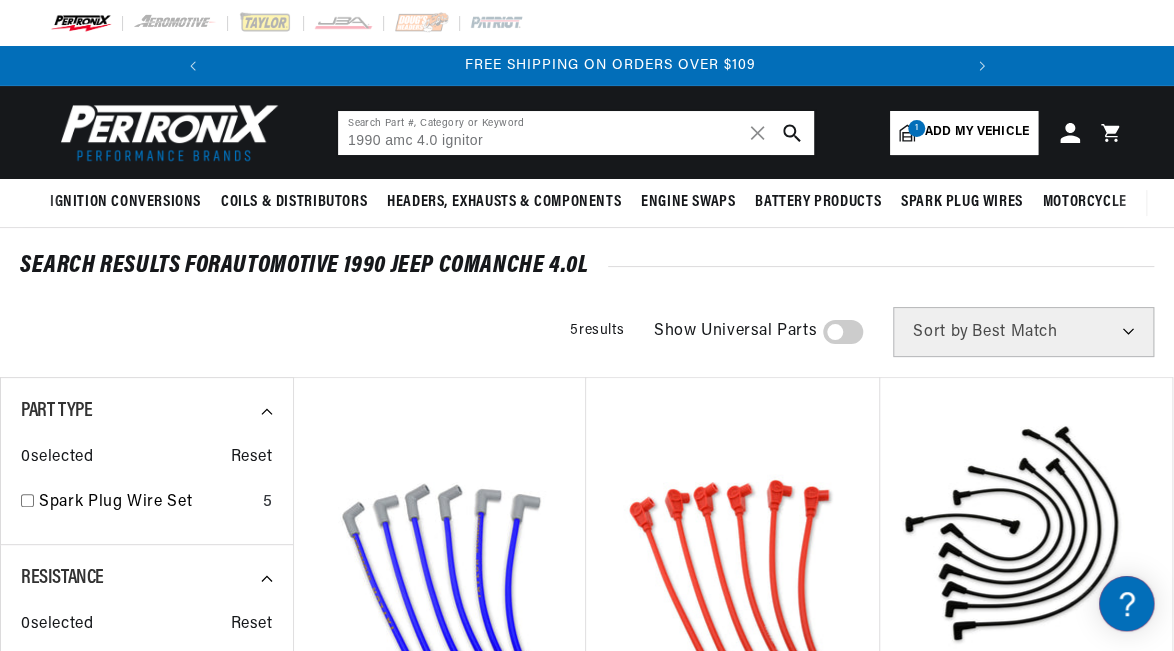 scroll, scrollTop: 0, scrollLeft: 746, axis: horizontal 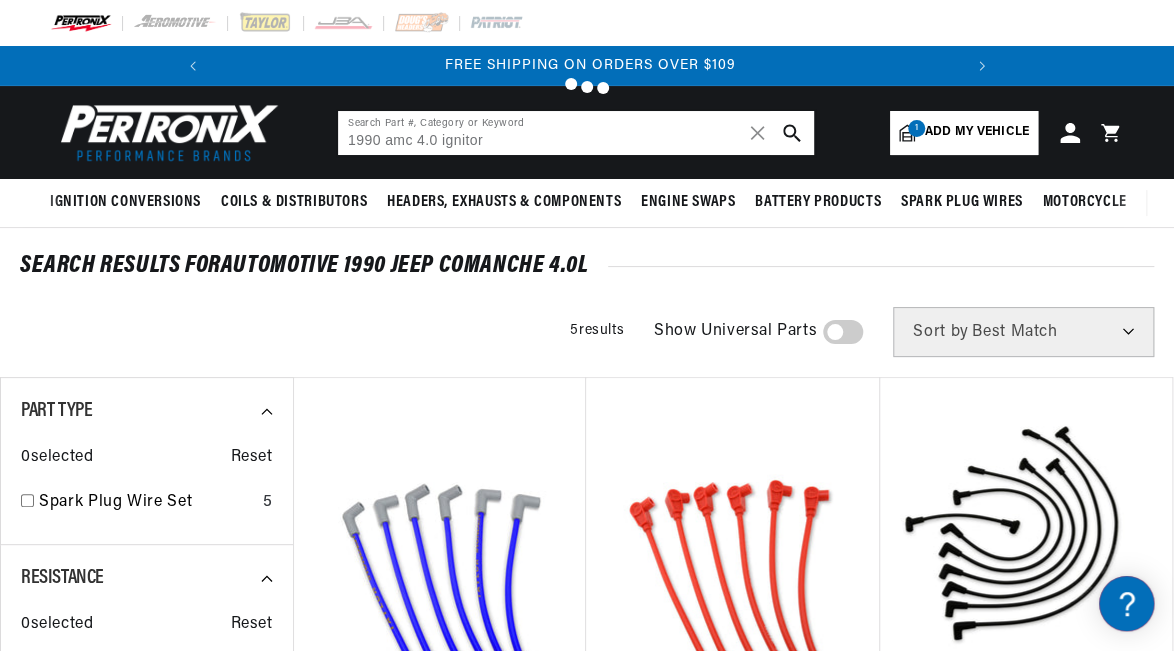 type on "amc 4.0 ignitor" 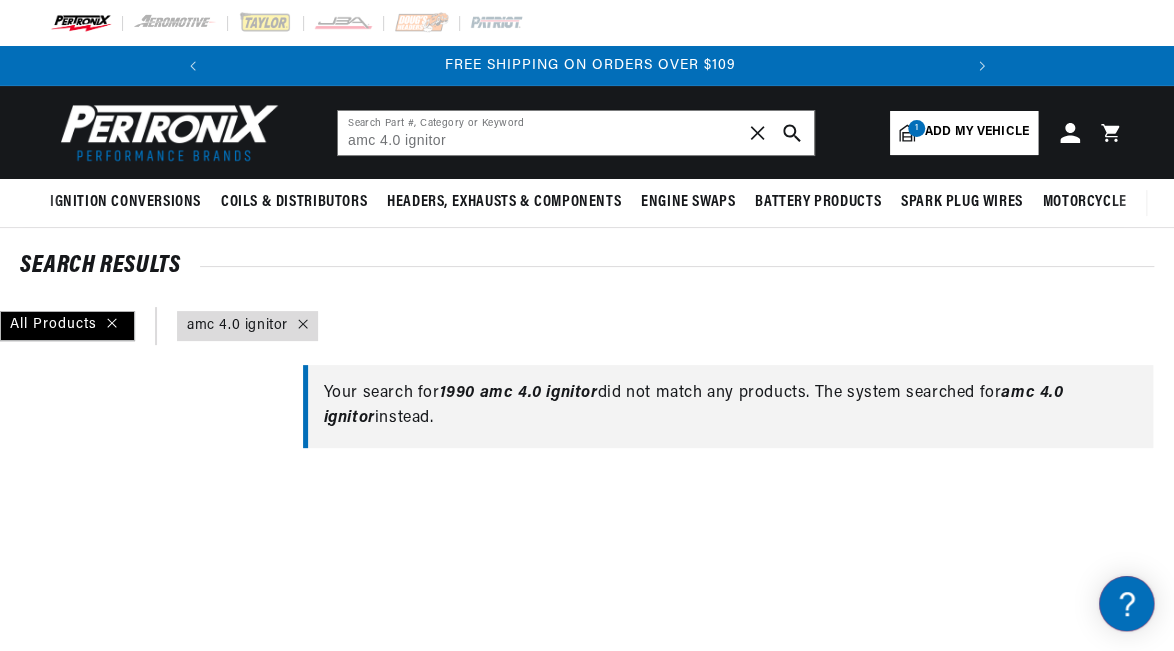 click on "✕" at bounding box center [757, 133] 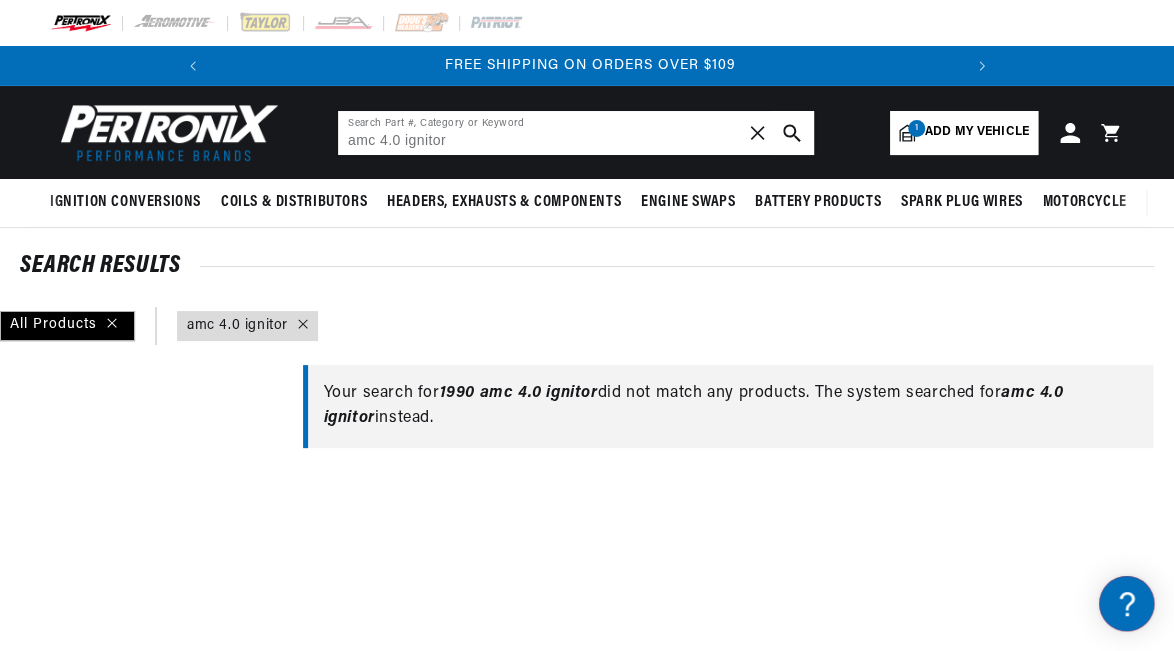 type 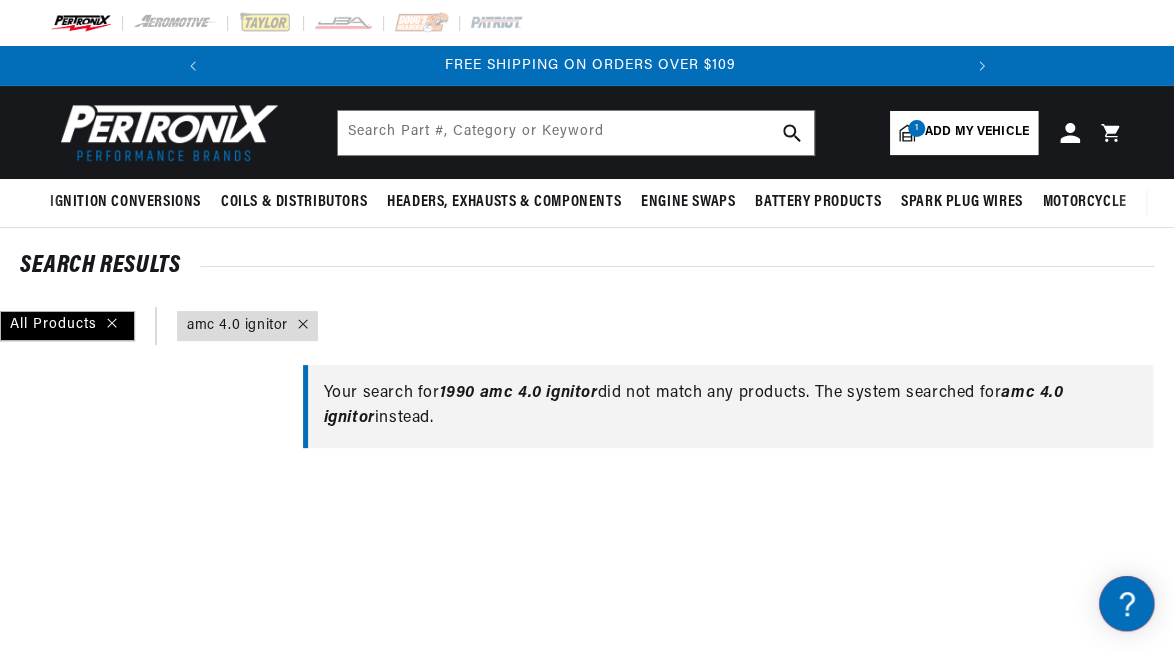 click at bounding box center [298, 326] 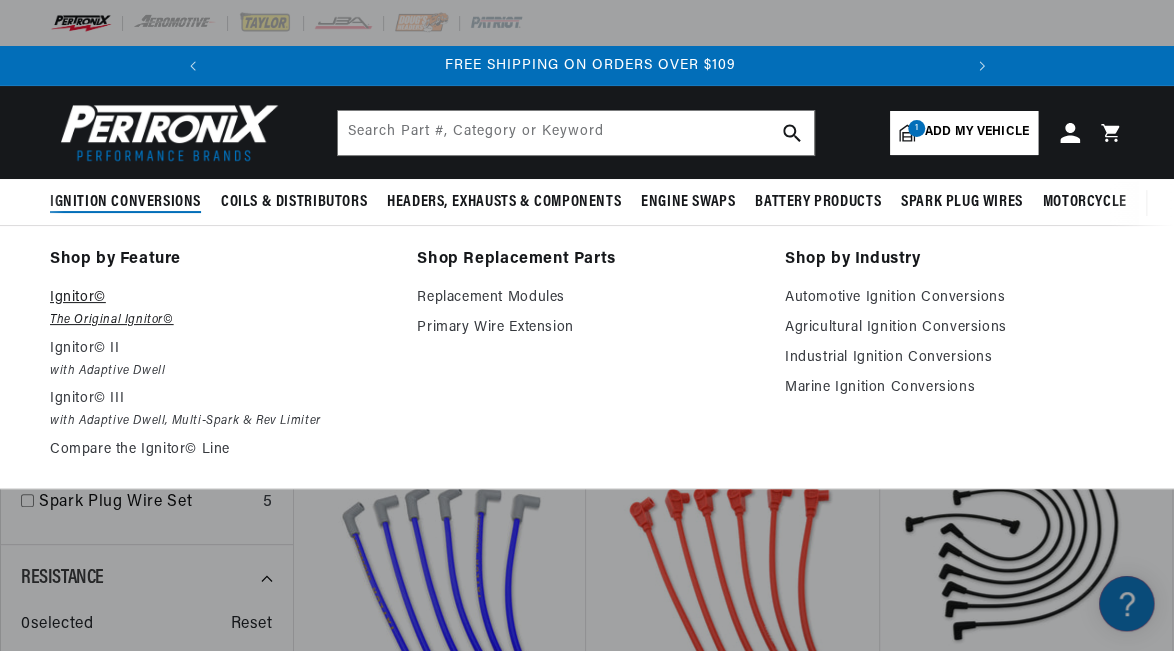 click on "Ignitor©" at bounding box center [219, 298] 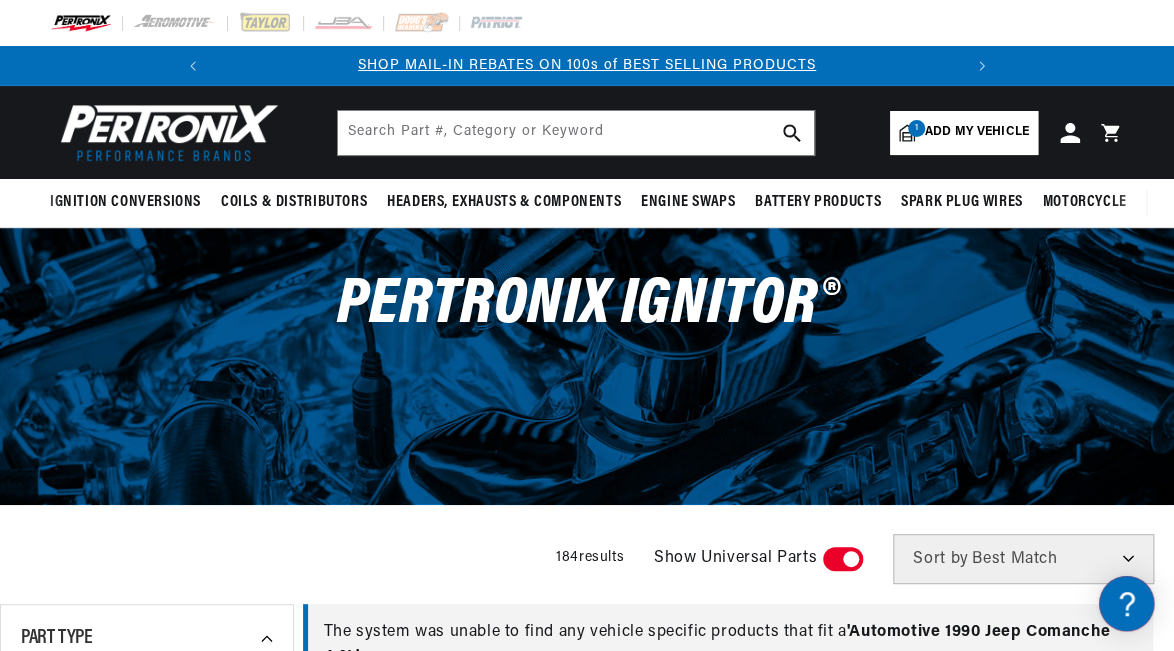 scroll, scrollTop: 80, scrollLeft: 0, axis: vertical 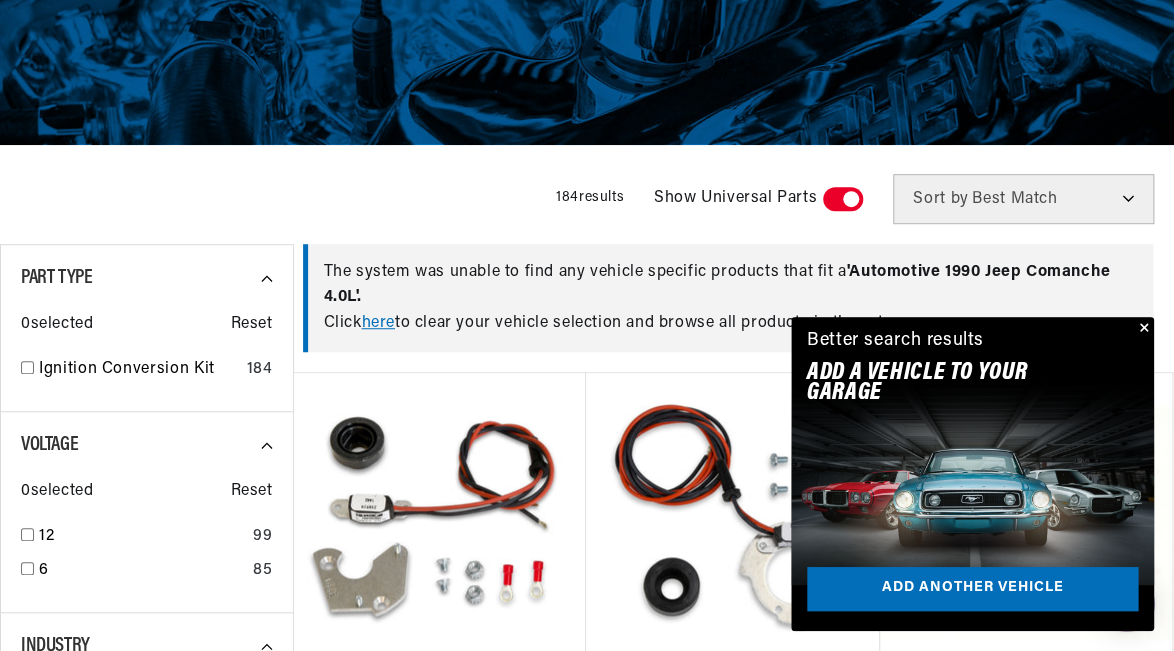 click at bounding box center (1142, 329) 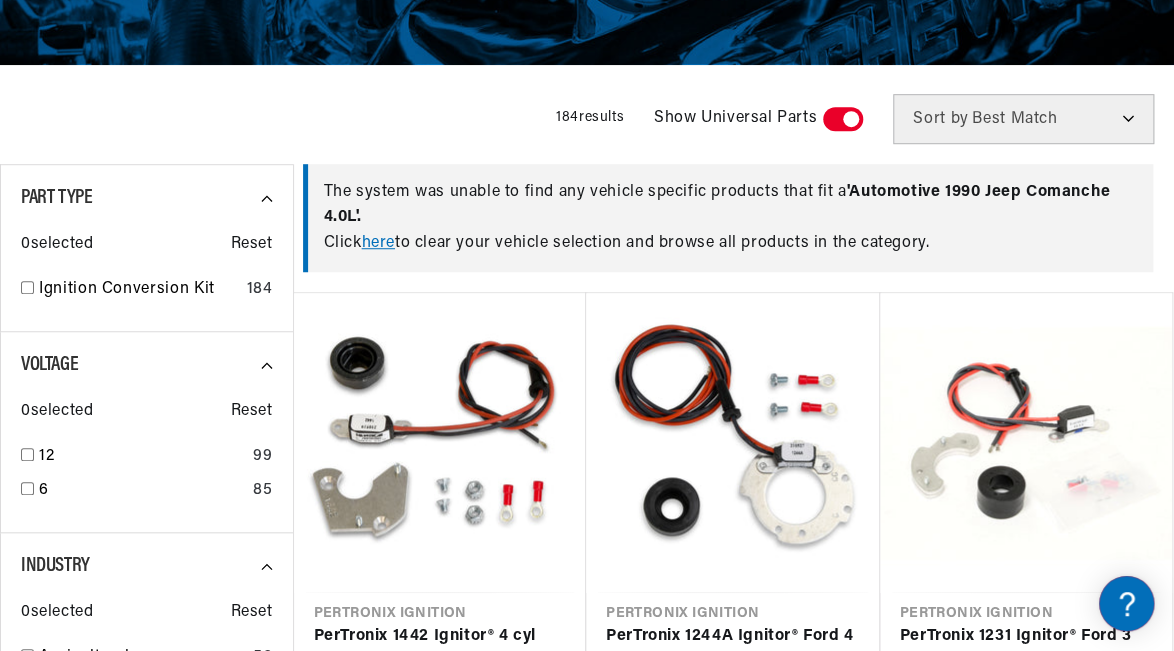 scroll, scrollTop: 480, scrollLeft: 0, axis: vertical 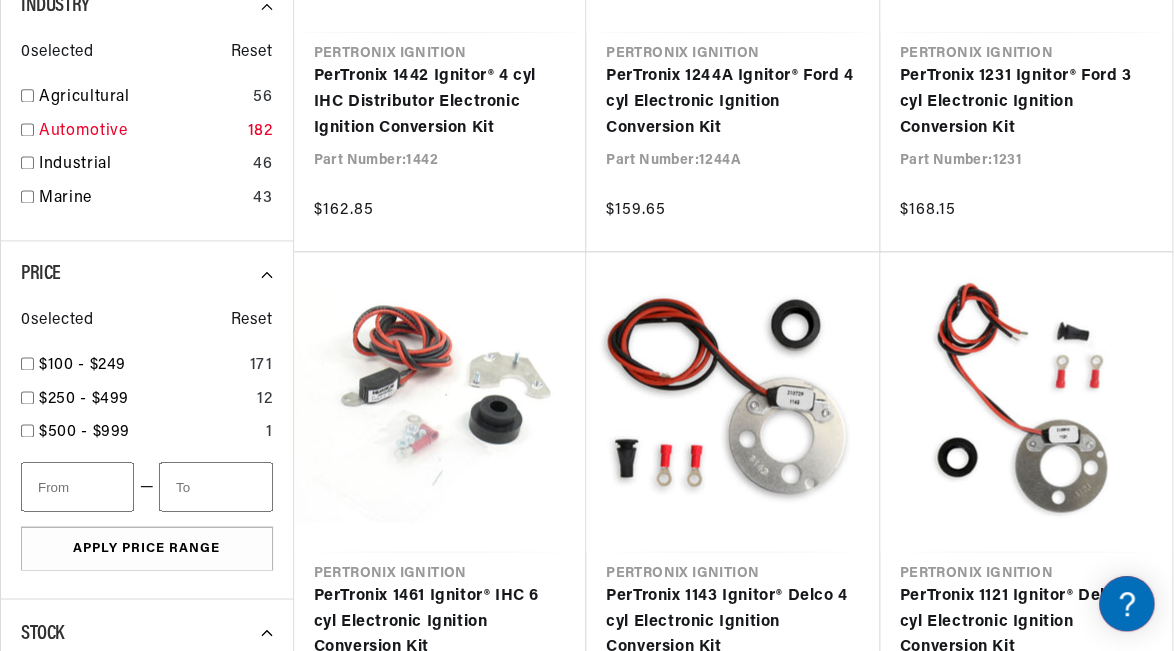 click at bounding box center (27, 129) 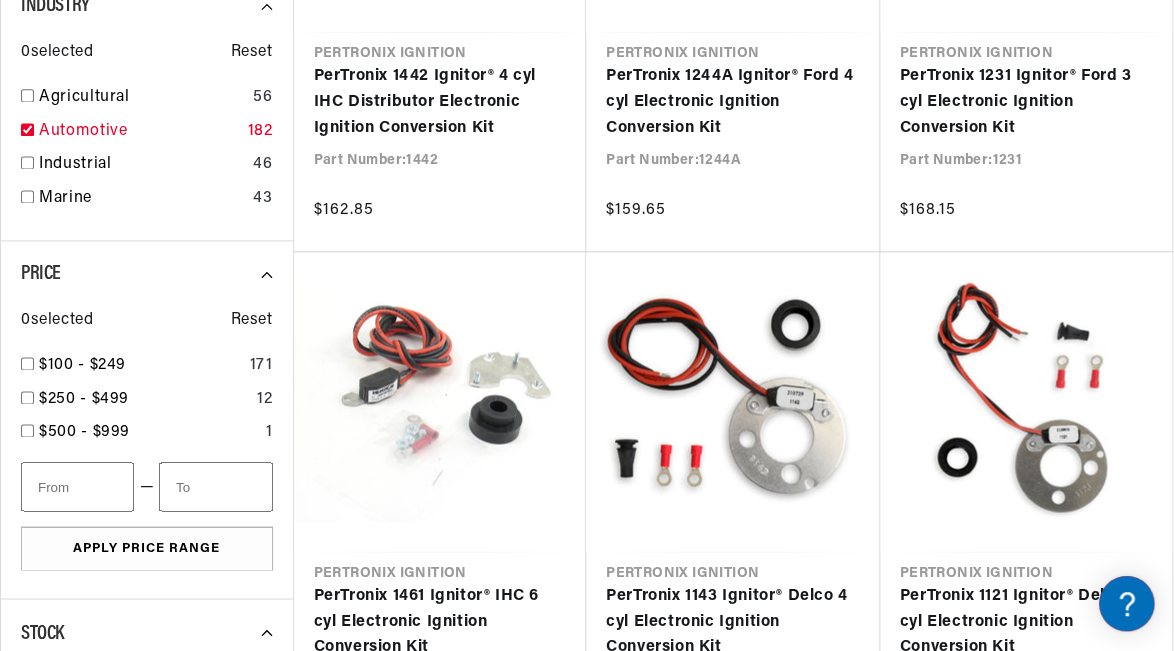 checkbox on "true" 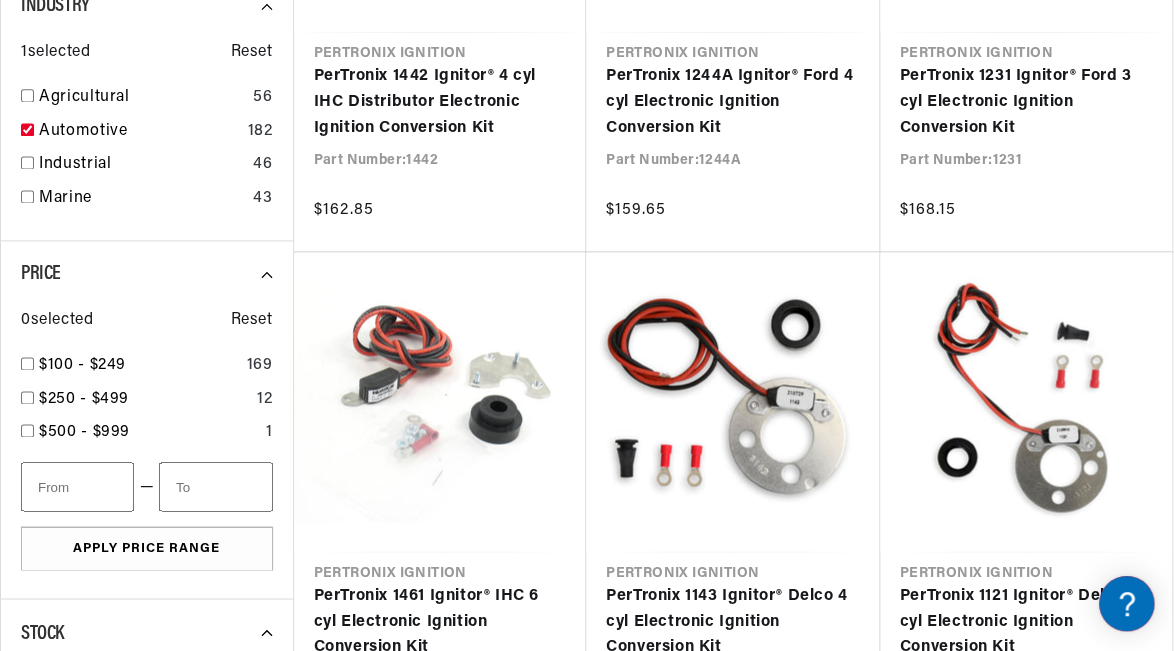 scroll, scrollTop: 0, scrollLeft: 746, axis: horizontal 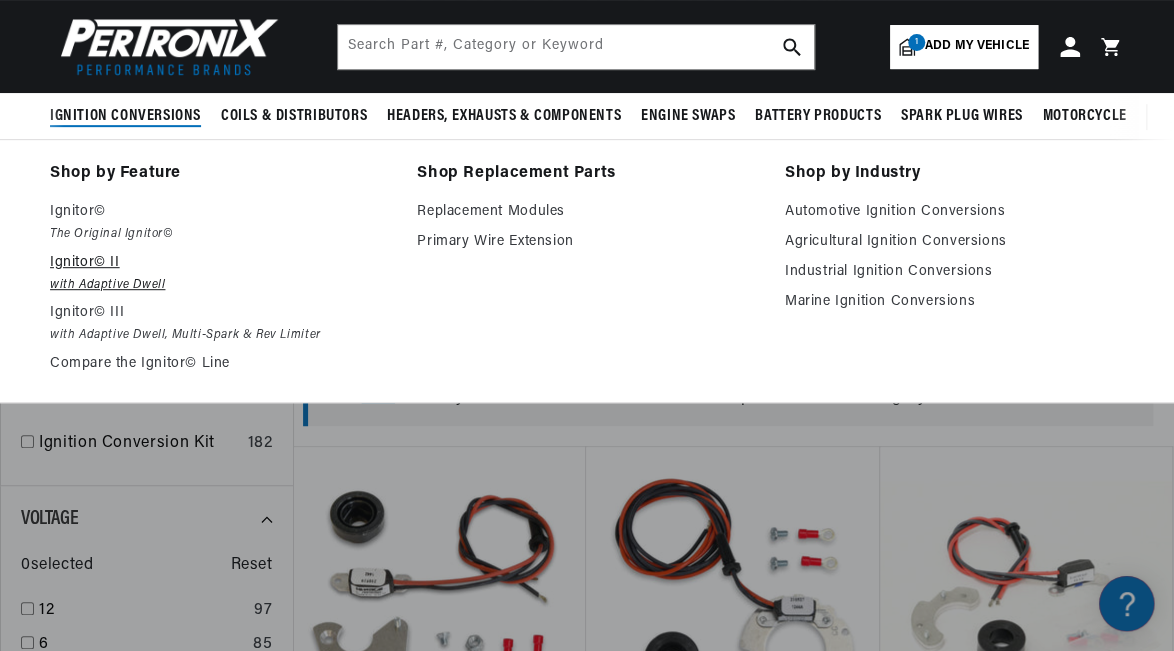 click on "Ignitor© II" at bounding box center [219, 263] 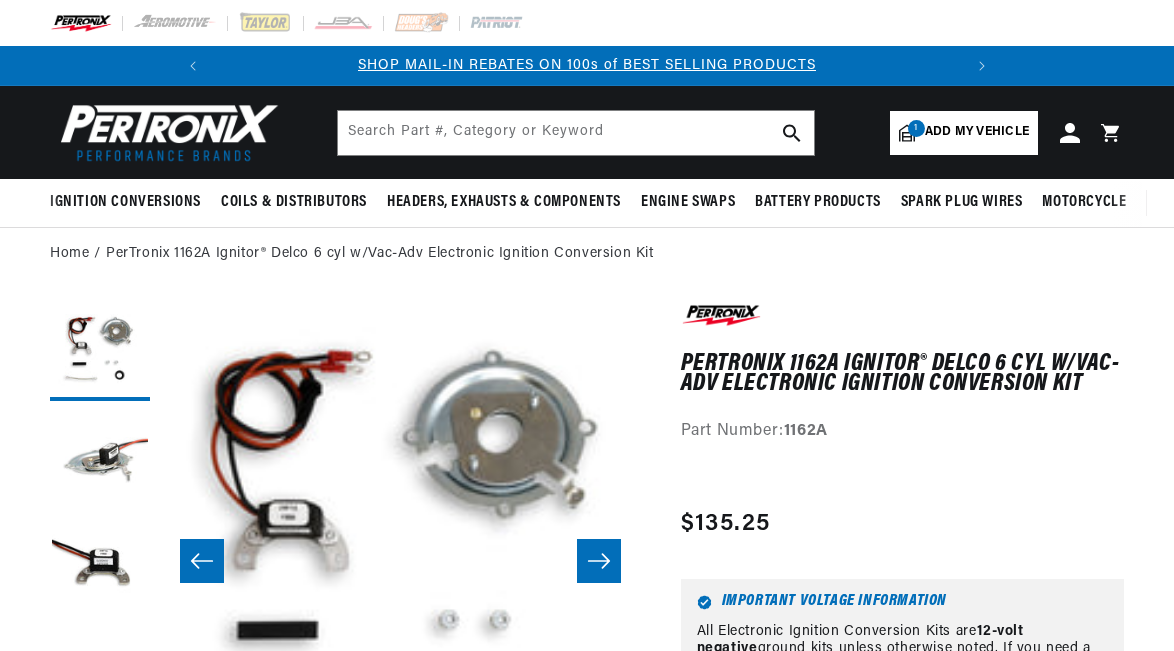 scroll, scrollTop: 0, scrollLeft: 0, axis: both 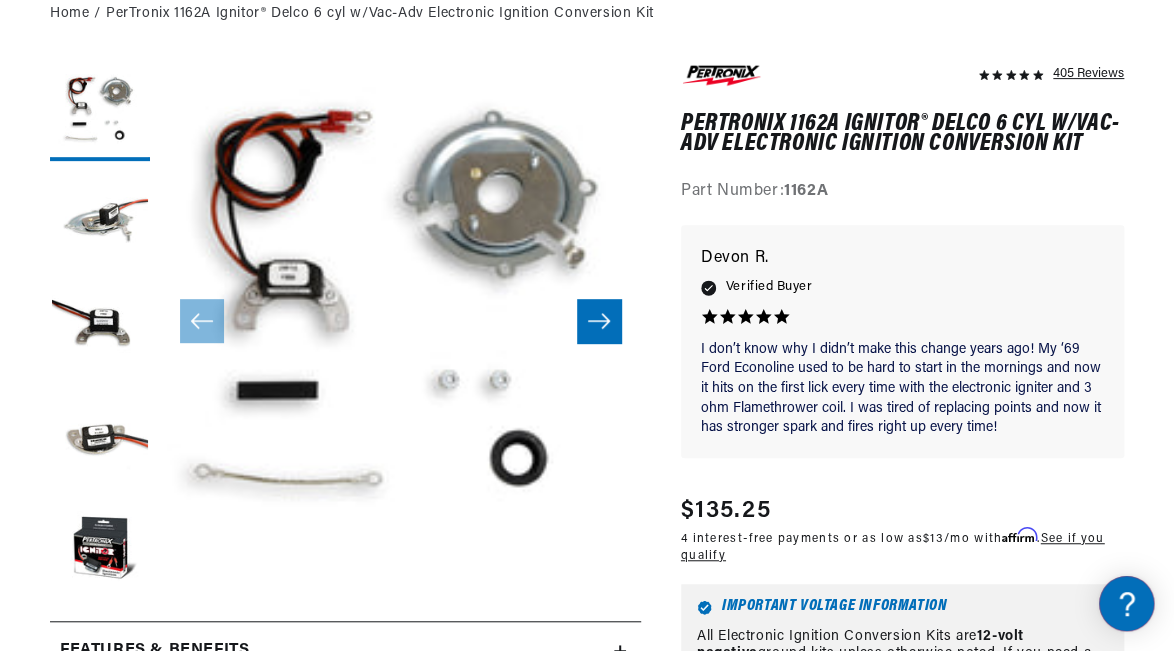 click 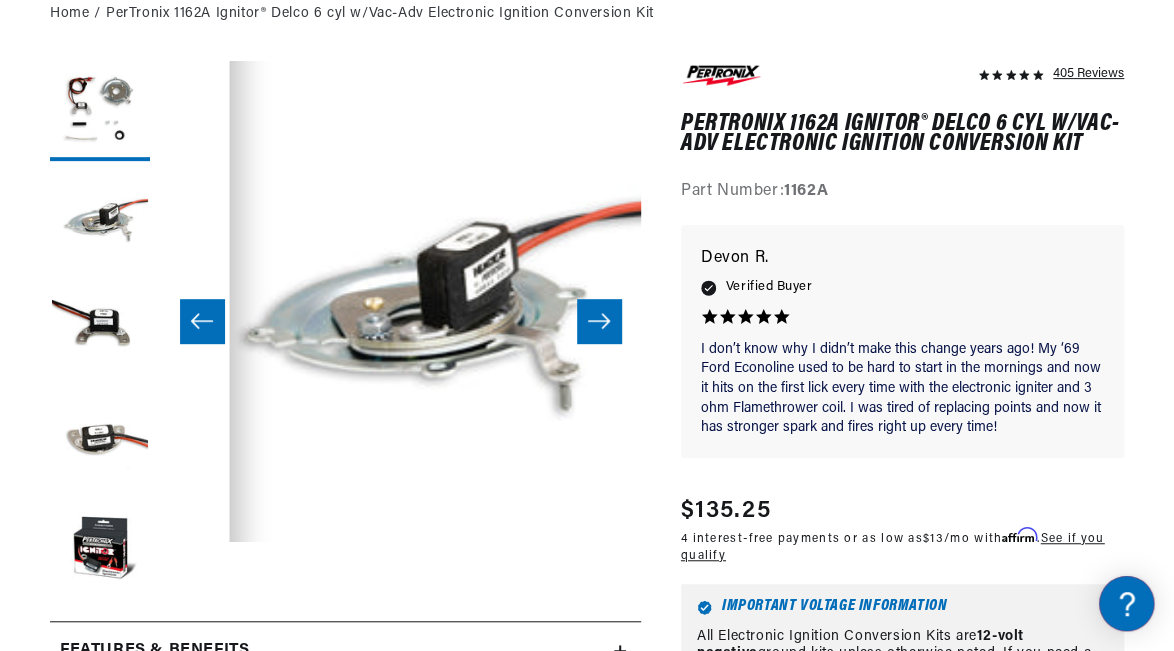 scroll, scrollTop: 0, scrollLeft: 480, axis: horizontal 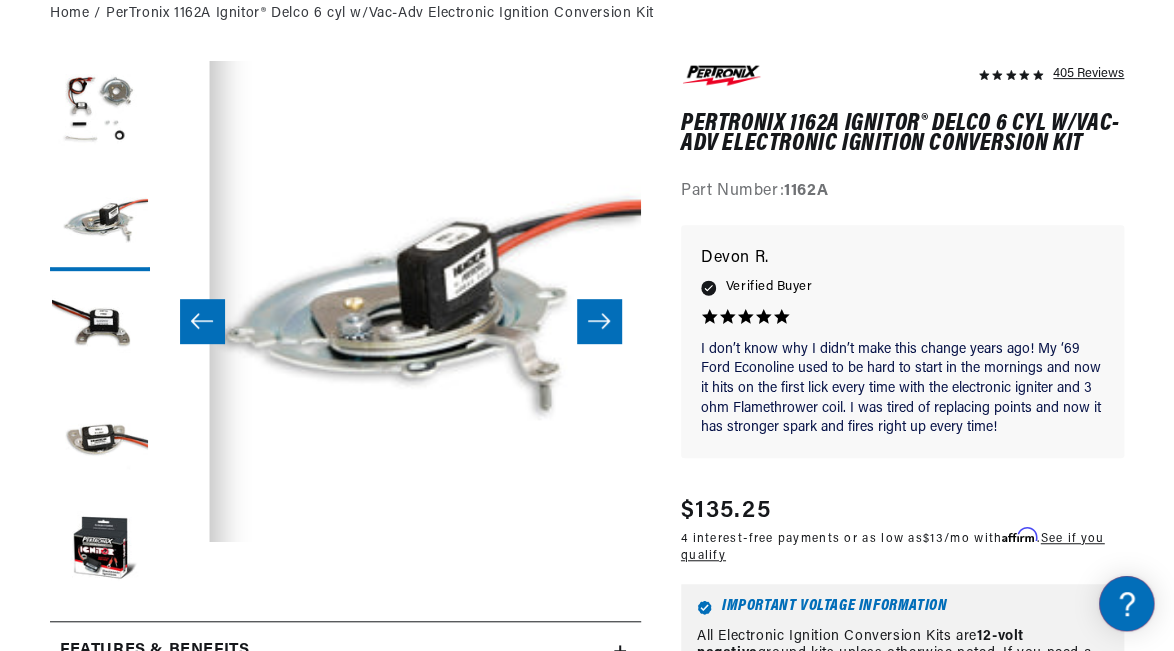 click 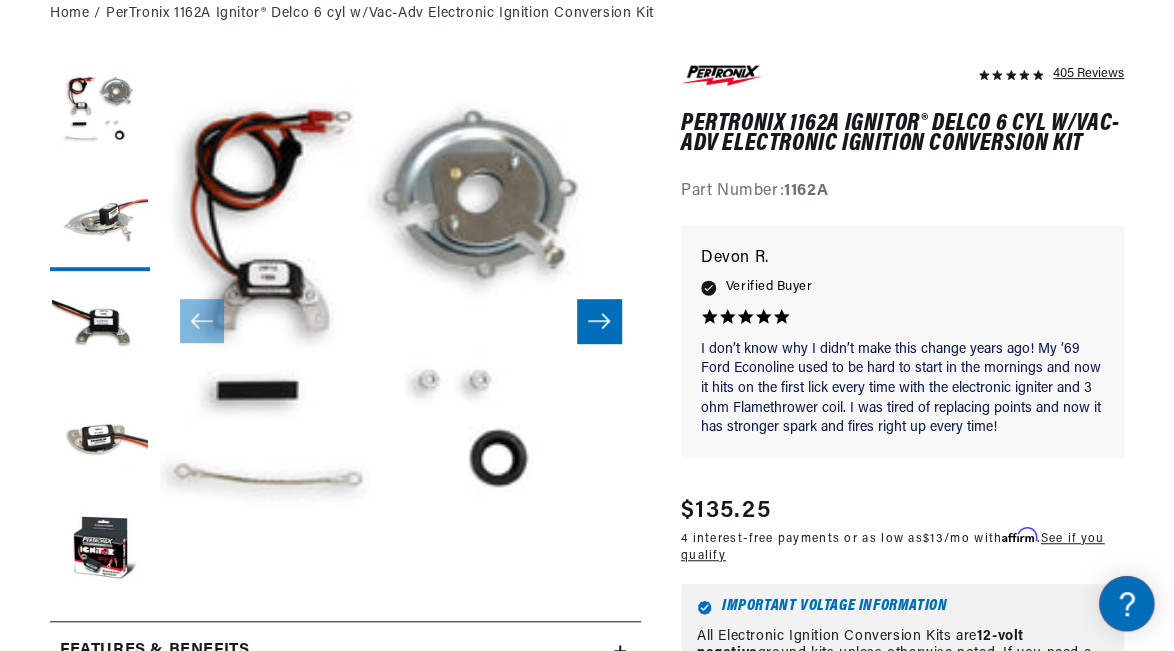 scroll, scrollTop: 0, scrollLeft: 0, axis: both 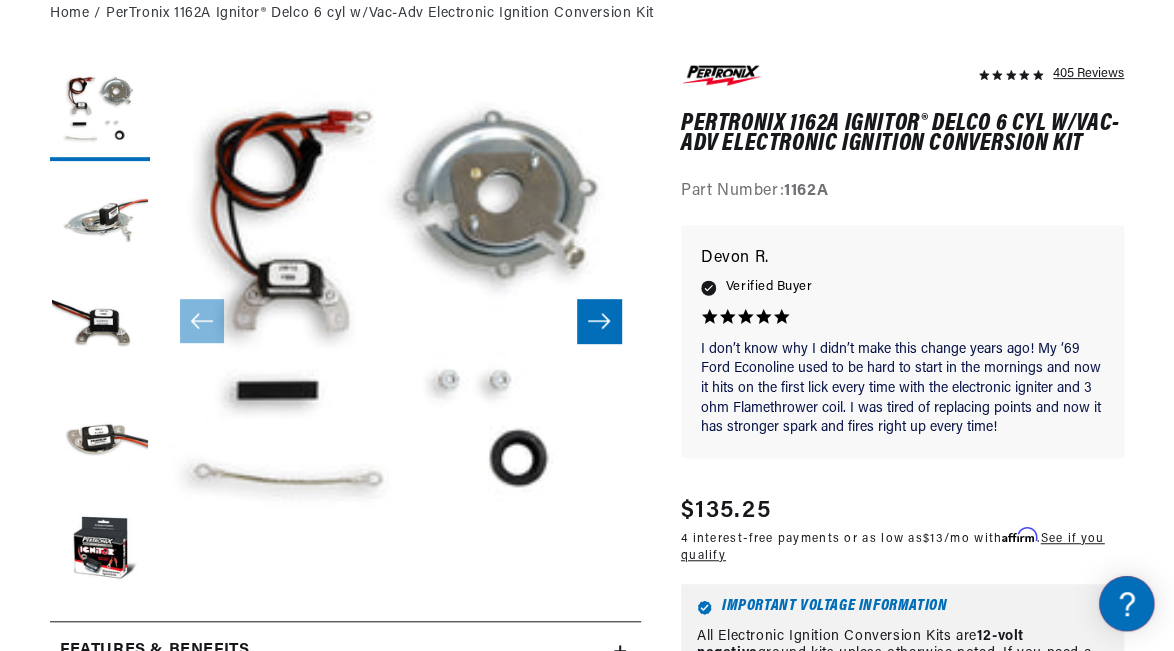 click 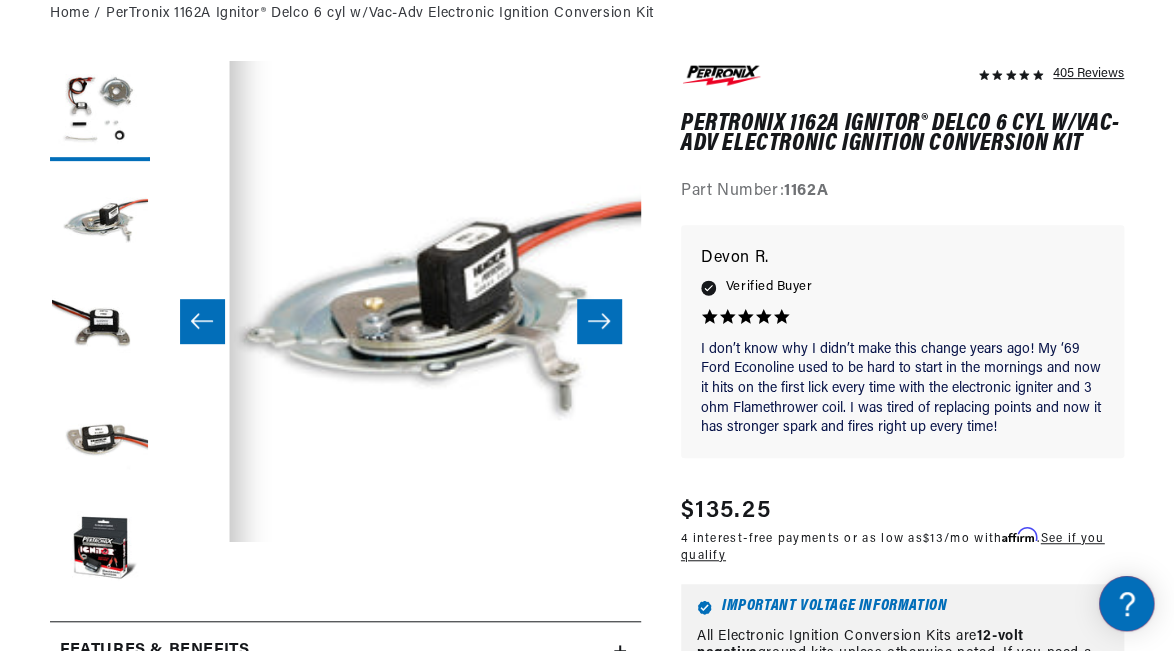 scroll, scrollTop: 0, scrollLeft: 480, axis: horizontal 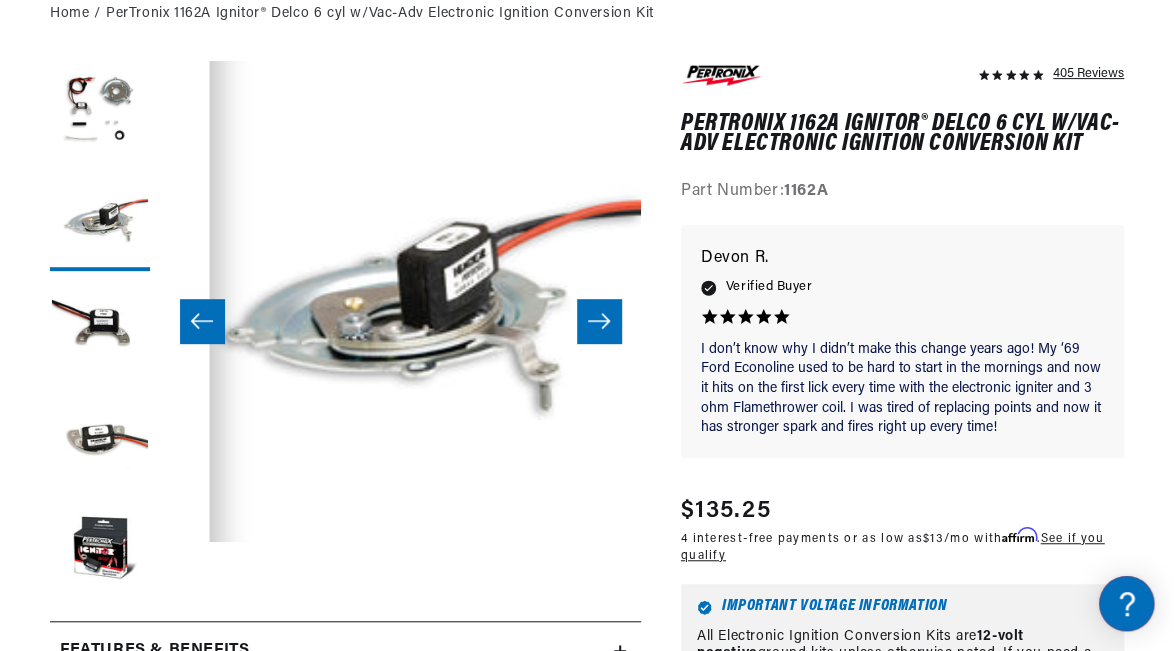 click 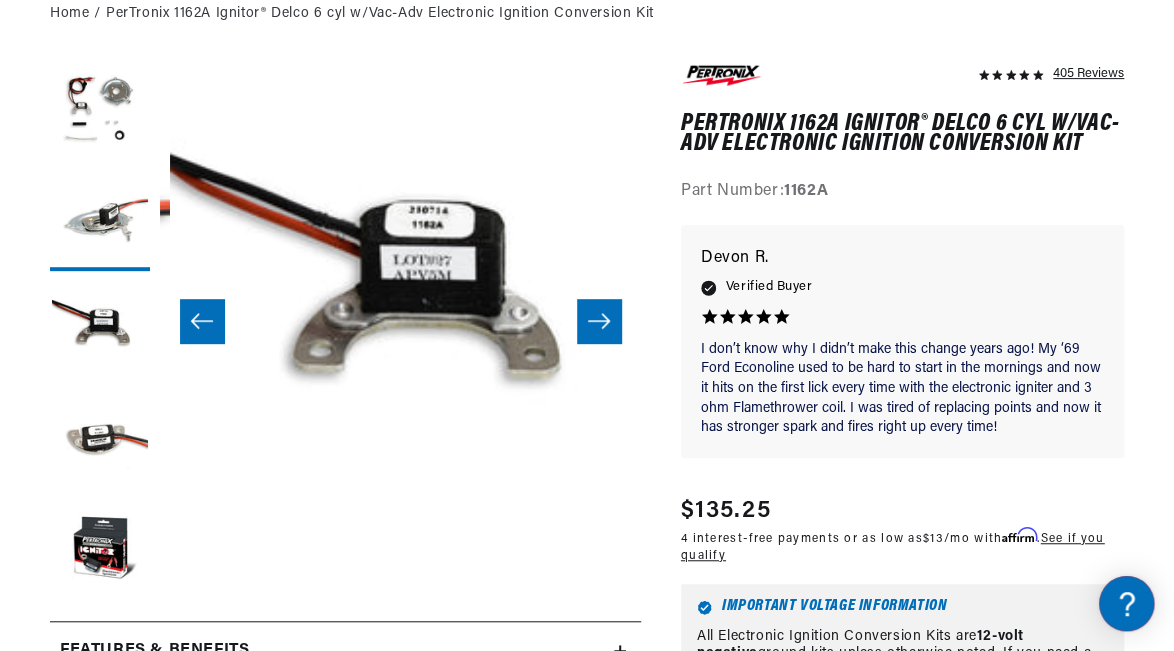 scroll, scrollTop: 0, scrollLeft: 960, axis: horizontal 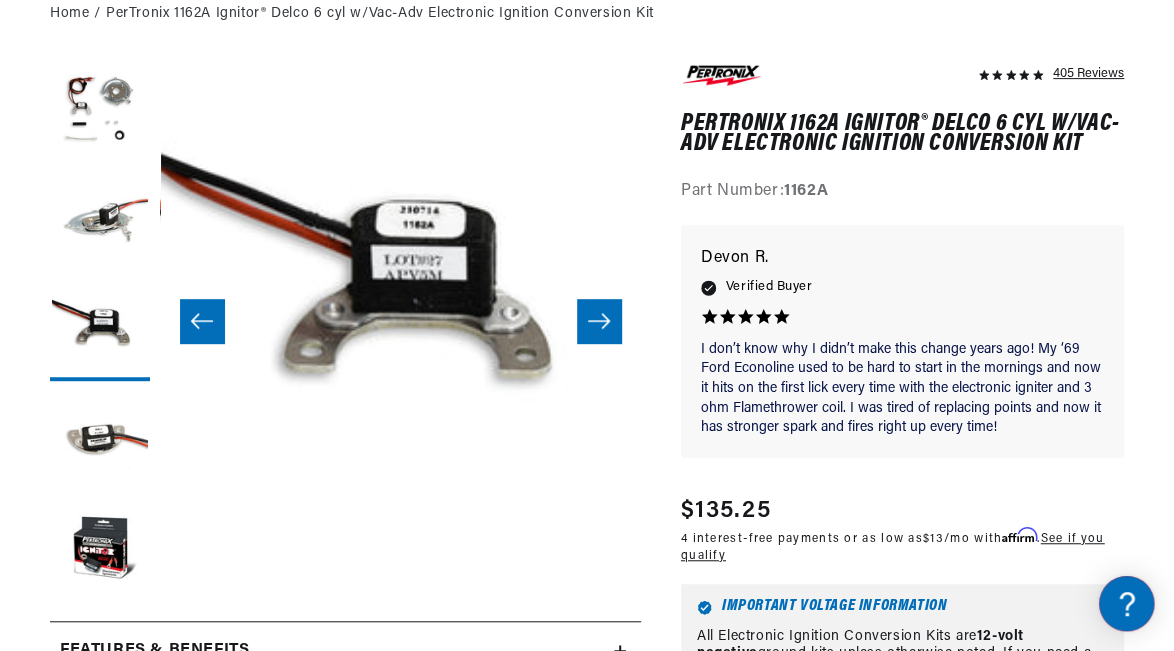 click 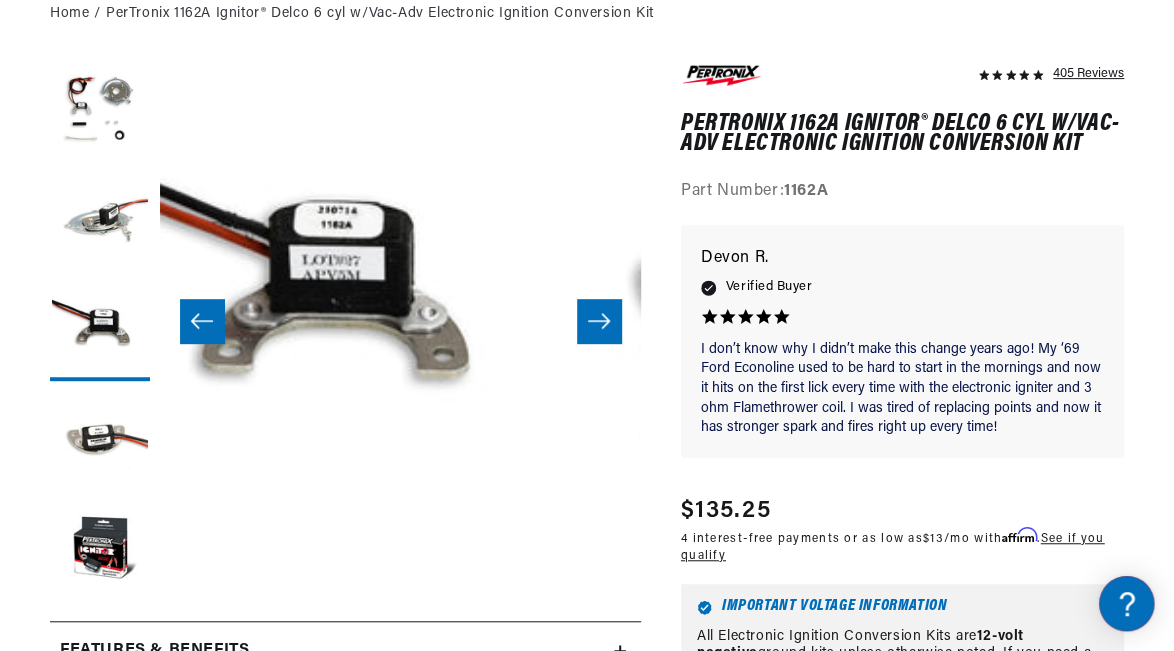 click 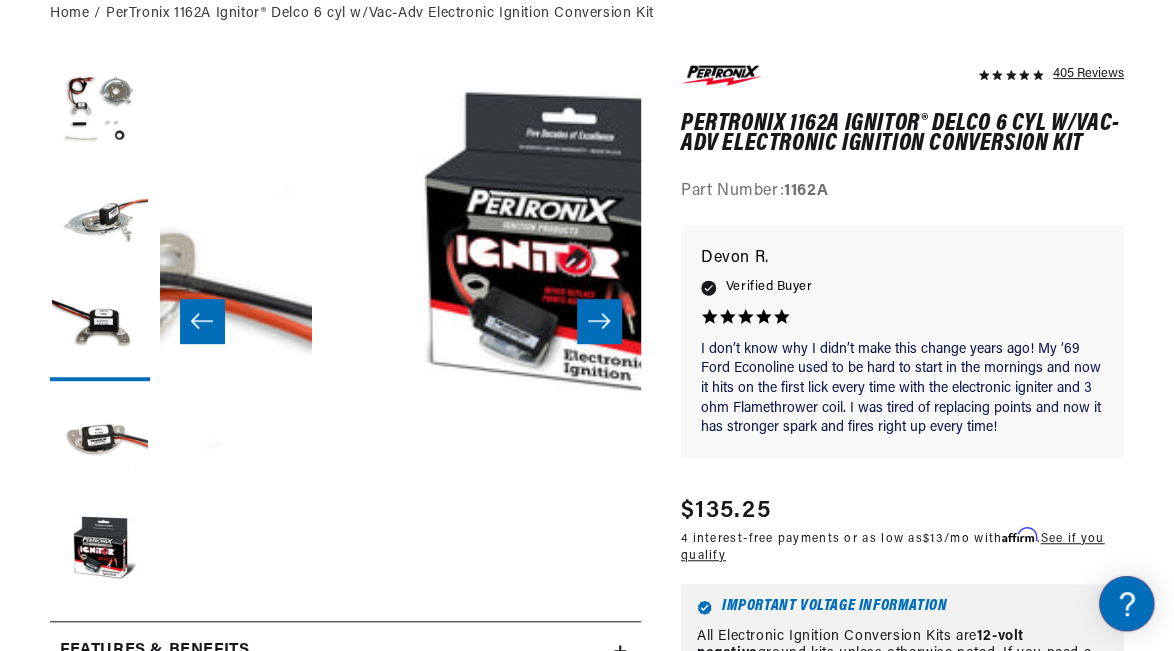 scroll, scrollTop: 0, scrollLeft: 1921, axis: horizontal 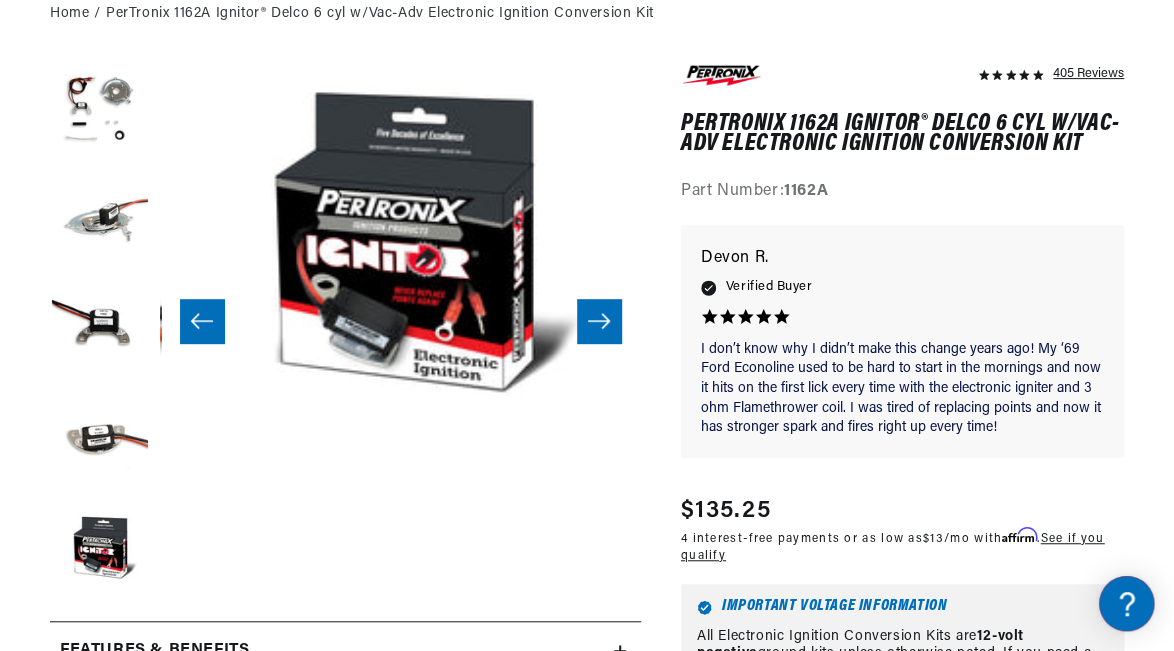 click 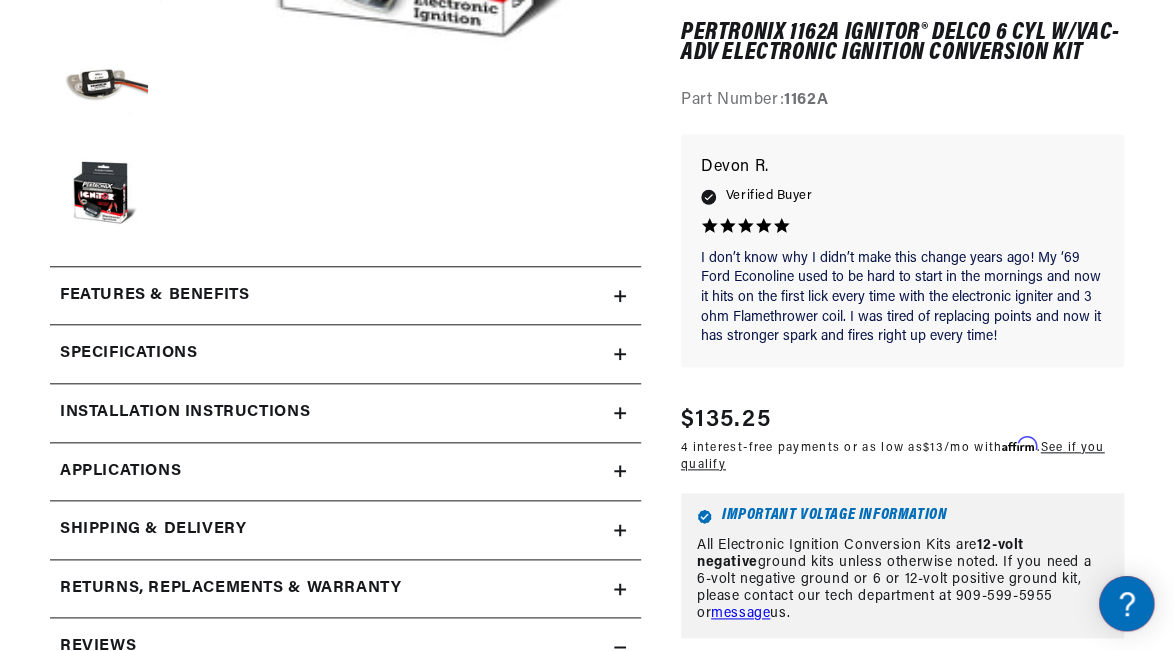 scroll, scrollTop: 600, scrollLeft: 0, axis: vertical 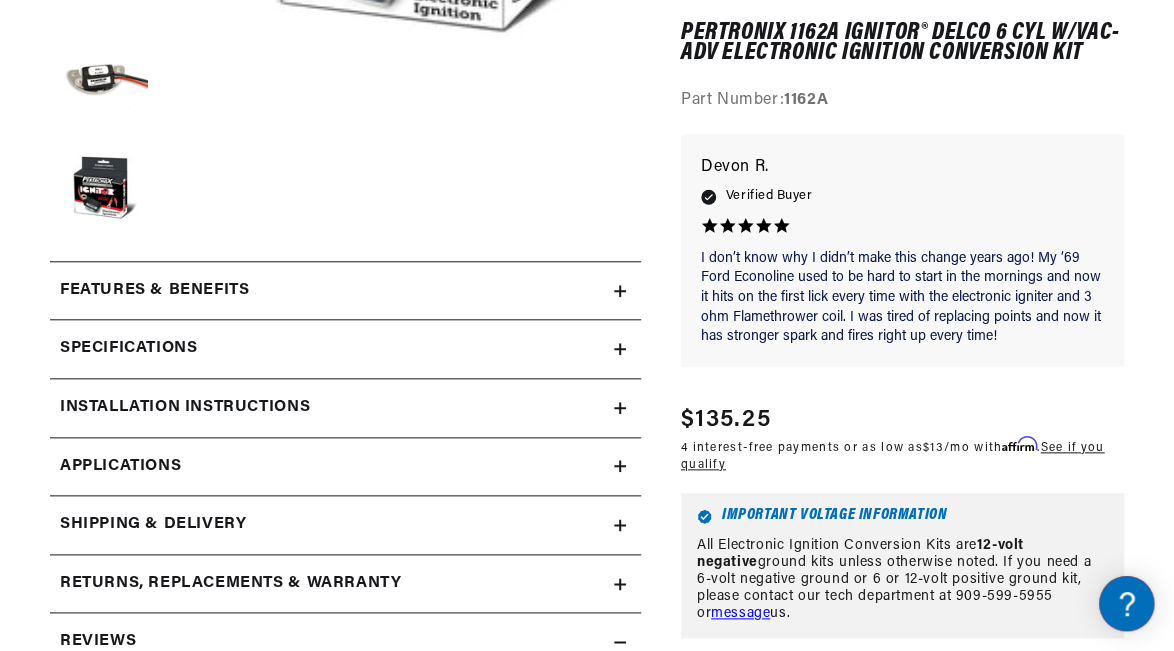 click on "Specifications" at bounding box center [345, 291] 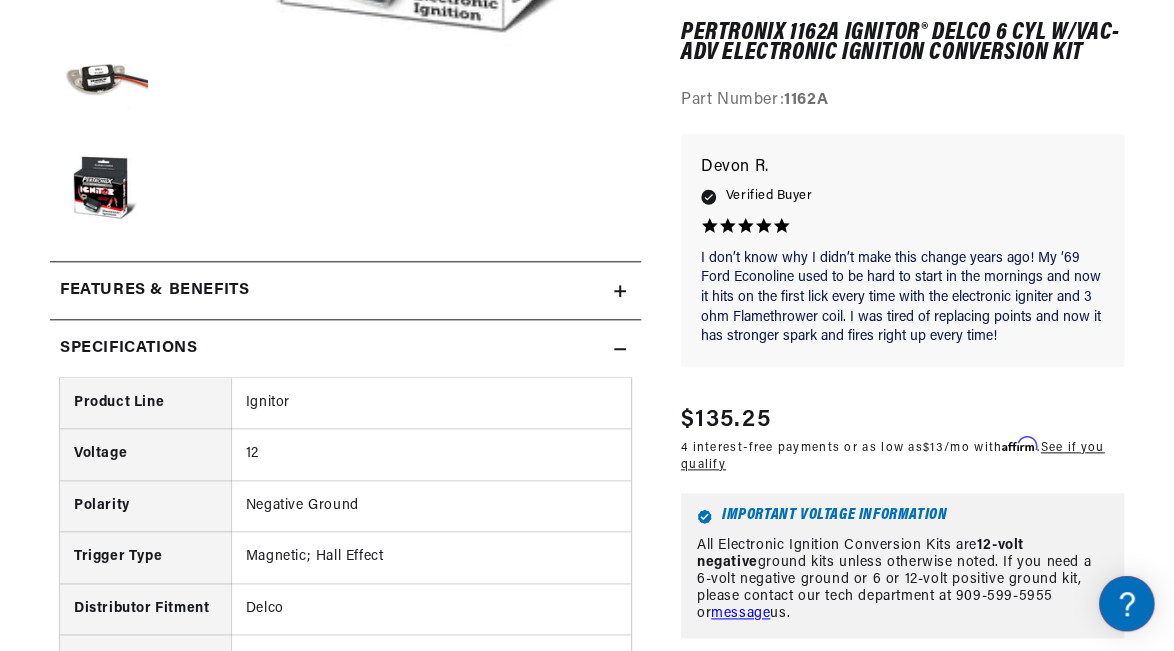 scroll, scrollTop: 0, scrollLeft: 0, axis: both 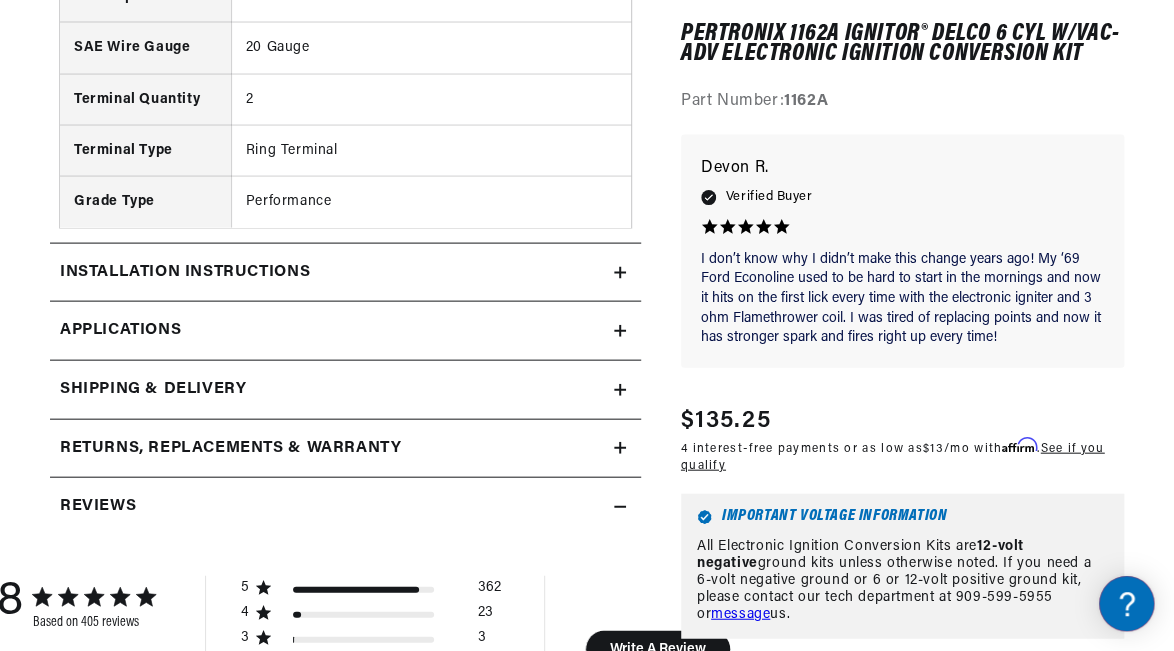 click 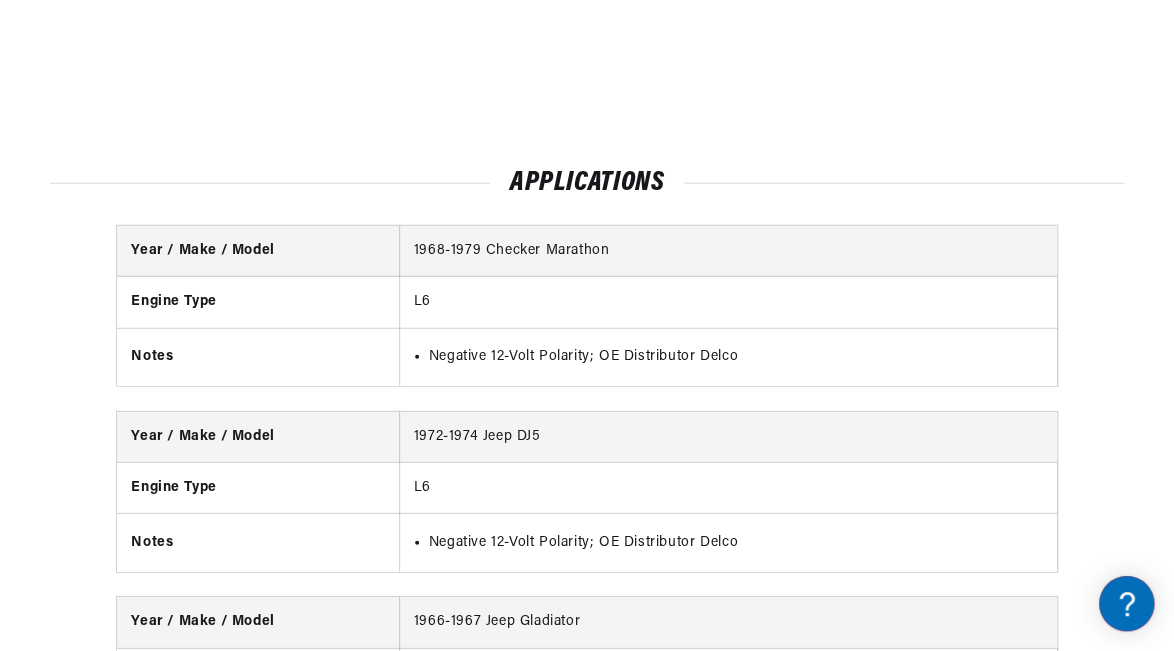 scroll, scrollTop: 5024, scrollLeft: 0, axis: vertical 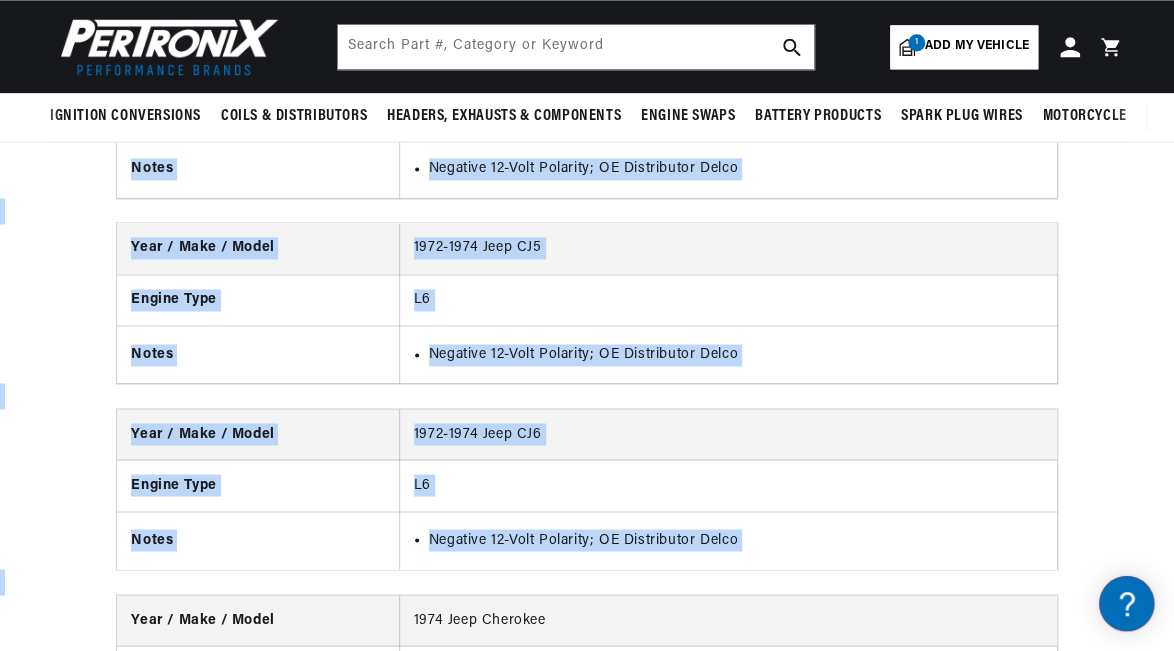 drag, startPoint x: 1171, startPoint y: 160, endPoint x: 1175, endPoint y: -24, distance: 184.04347 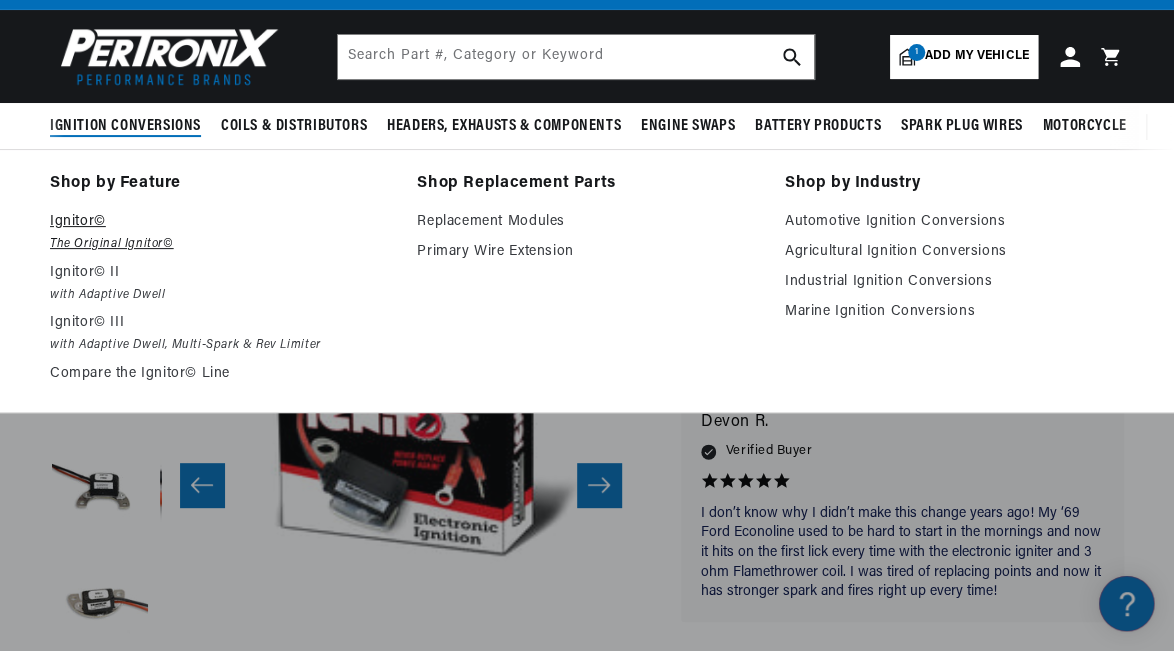 click on "Ignitor©" at bounding box center [219, 222] 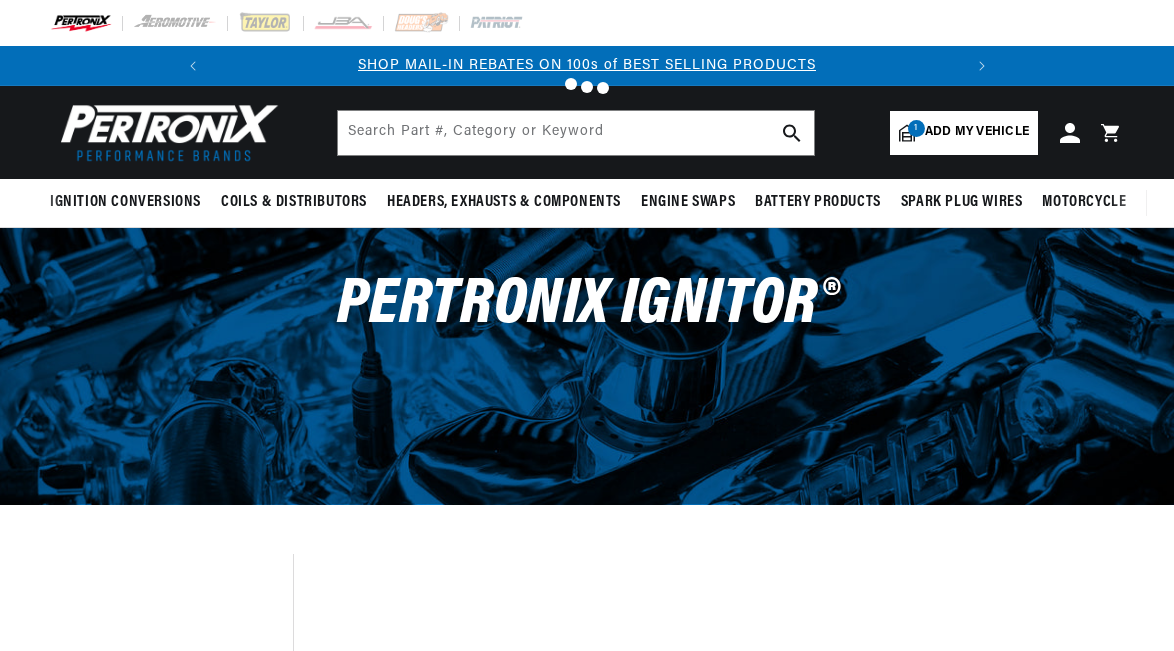 scroll, scrollTop: 0, scrollLeft: 0, axis: both 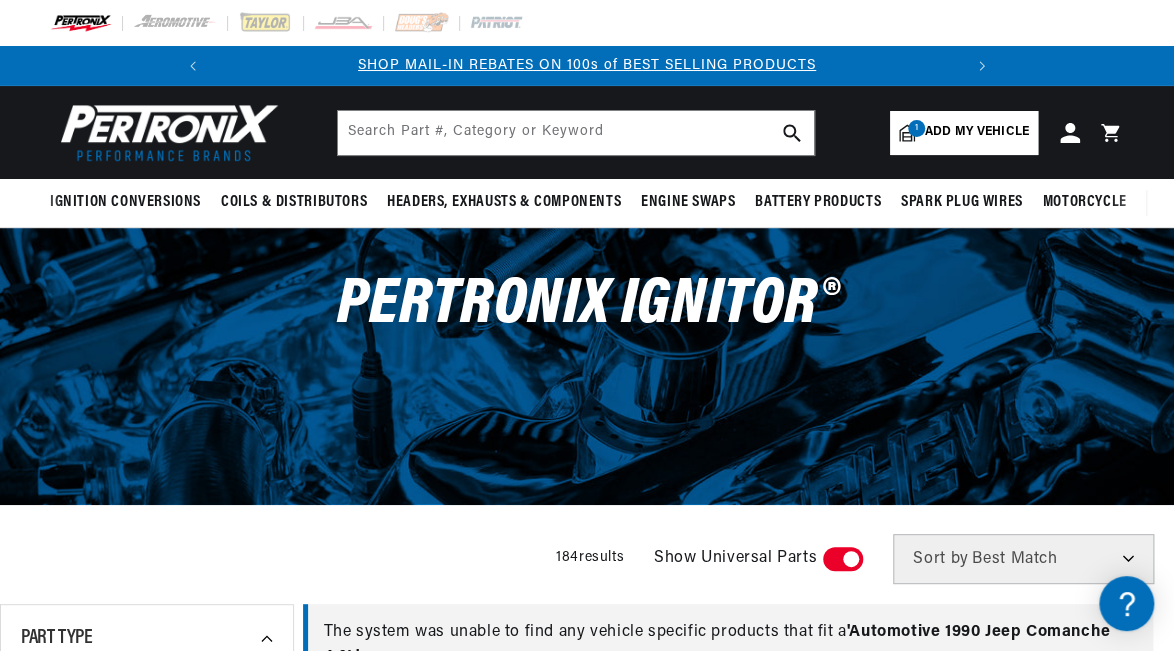 click on "Add my vehicle" at bounding box center [977, 132] 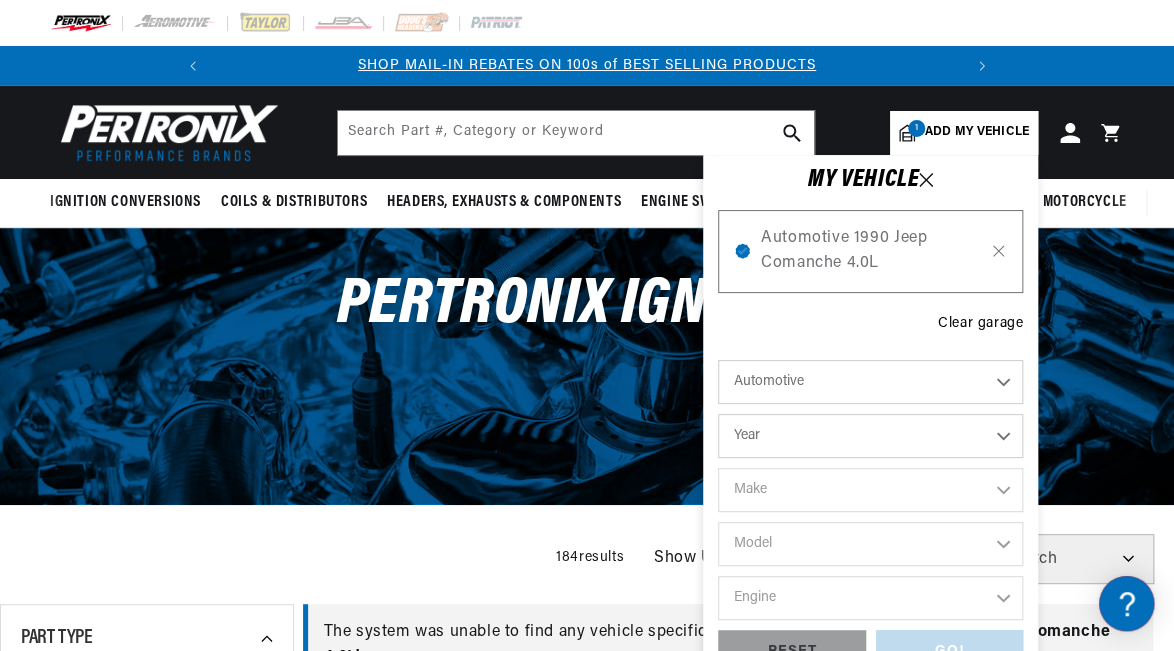 scroll, scrollTop: 0, scrollLeft: 0, axis: both 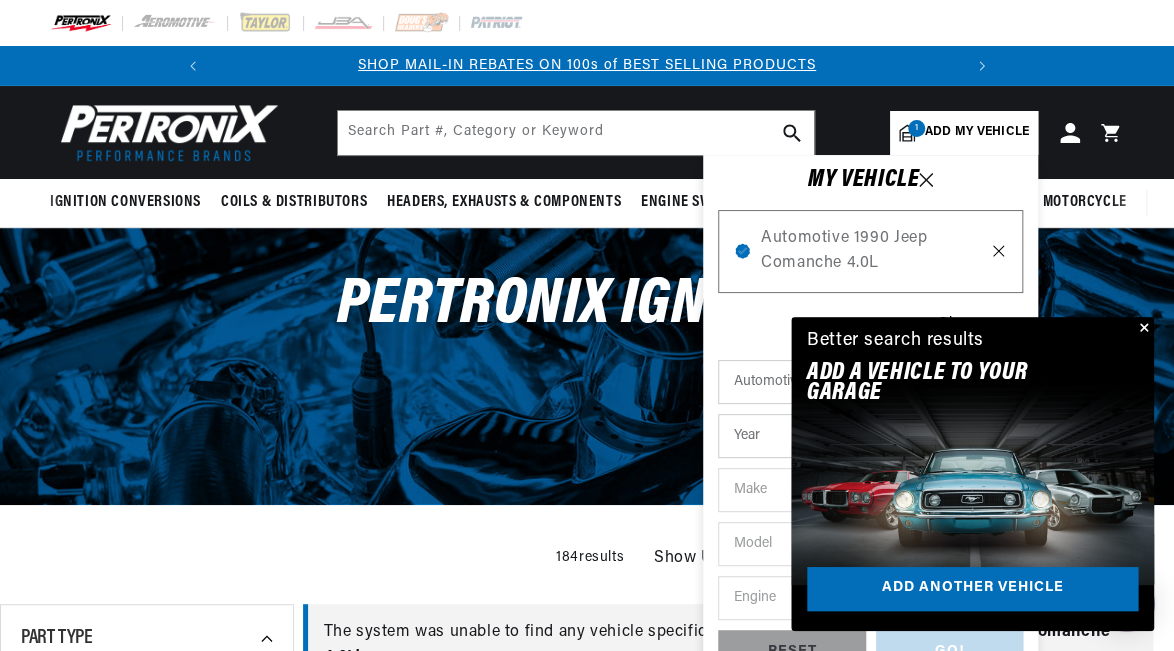 click 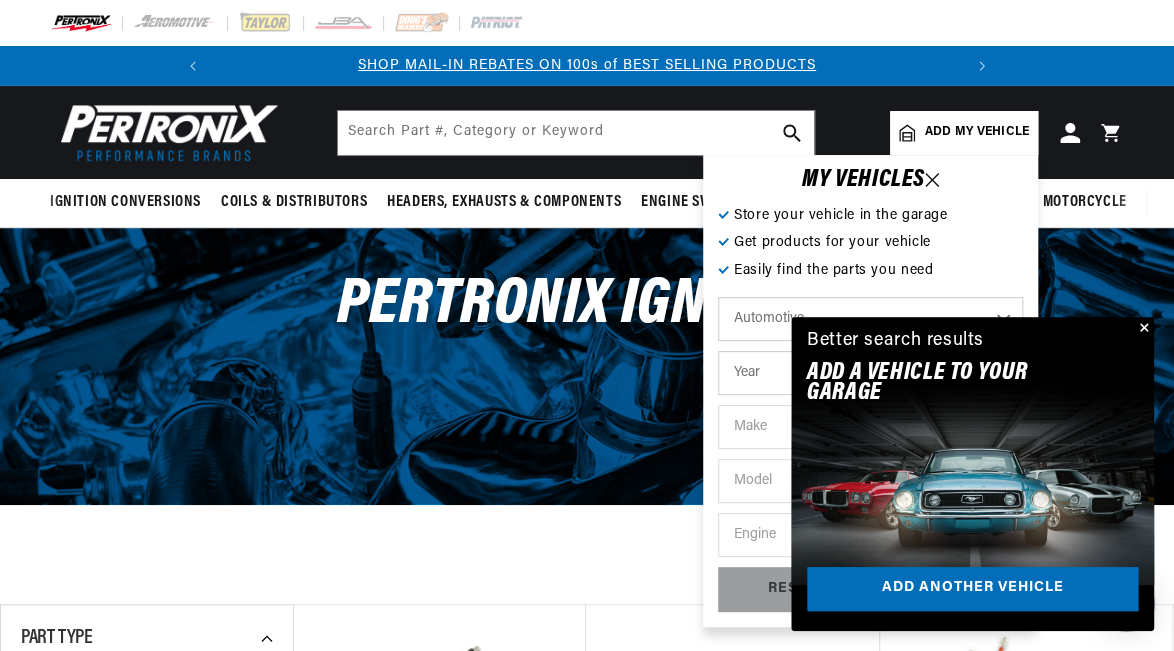 click at bounding box center (1142, 329) 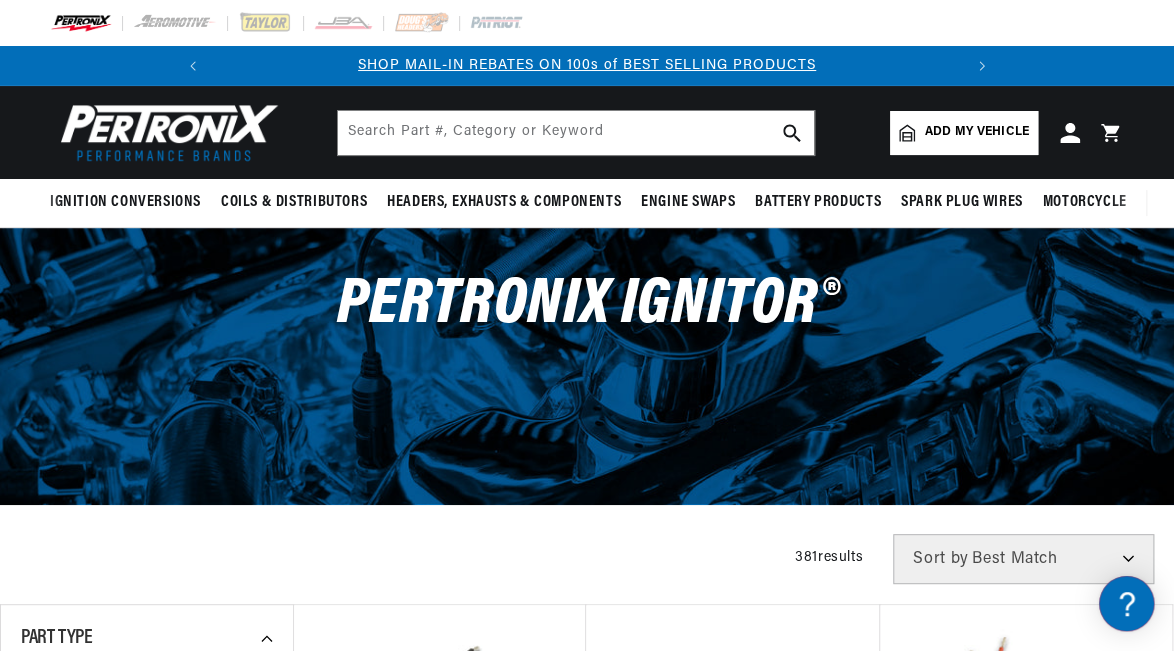 click on "Add my vehicle" at bounding box center (977, 132) 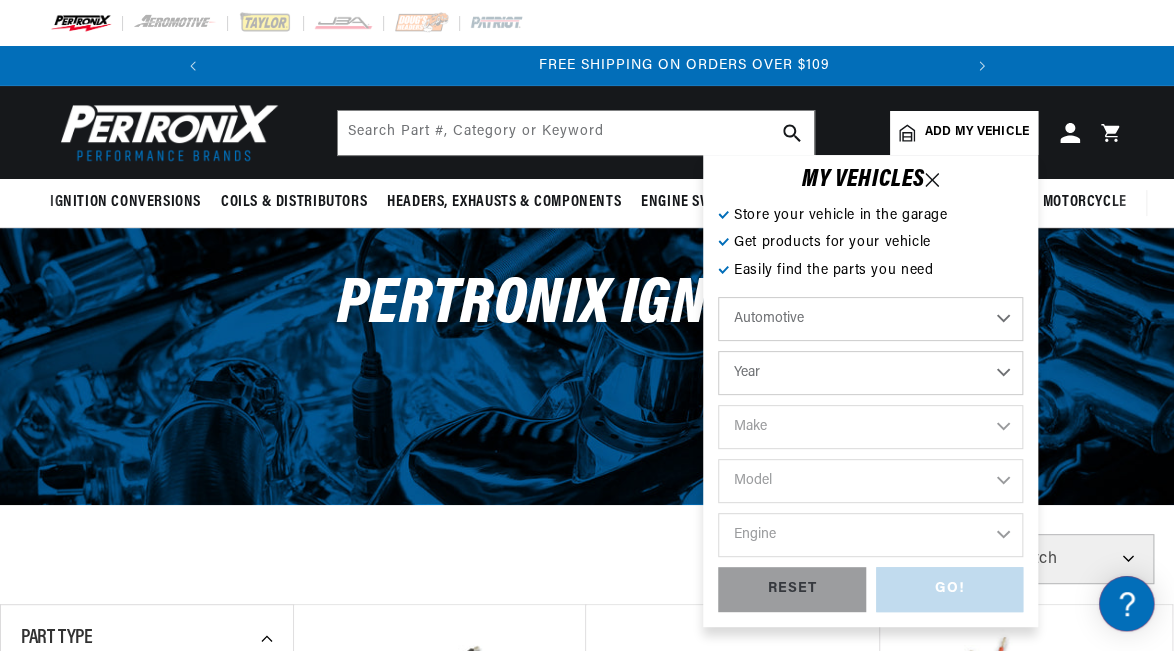 scroll, scrollTop: 0, scrollLeft: 746, axis: horizontal 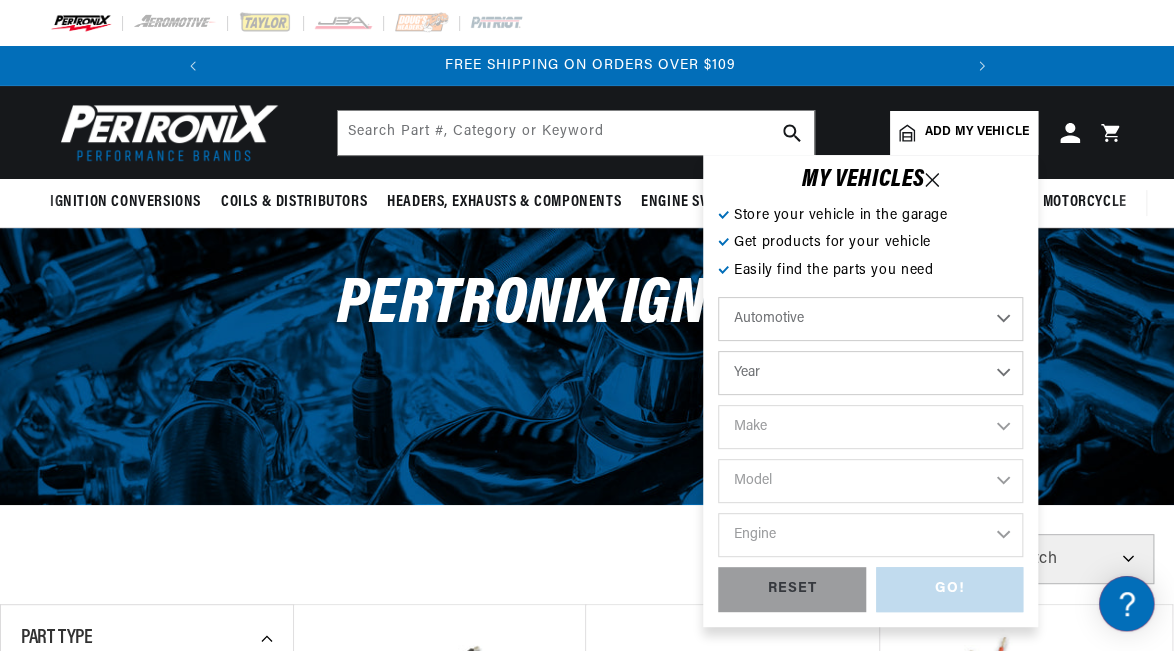 click on "Year
2022
2021
2020
2019
2018
2017
2016
2015
2014
2013
2012
2011
2010
2009
2008
2007
2006
2005
2004
2003
2002
2001
2000
1999
1998
1997
1996
1995
1994
1993
1992
1991
1990
1989
1988
1987
1986 1985" at bounding box center [870, 373] 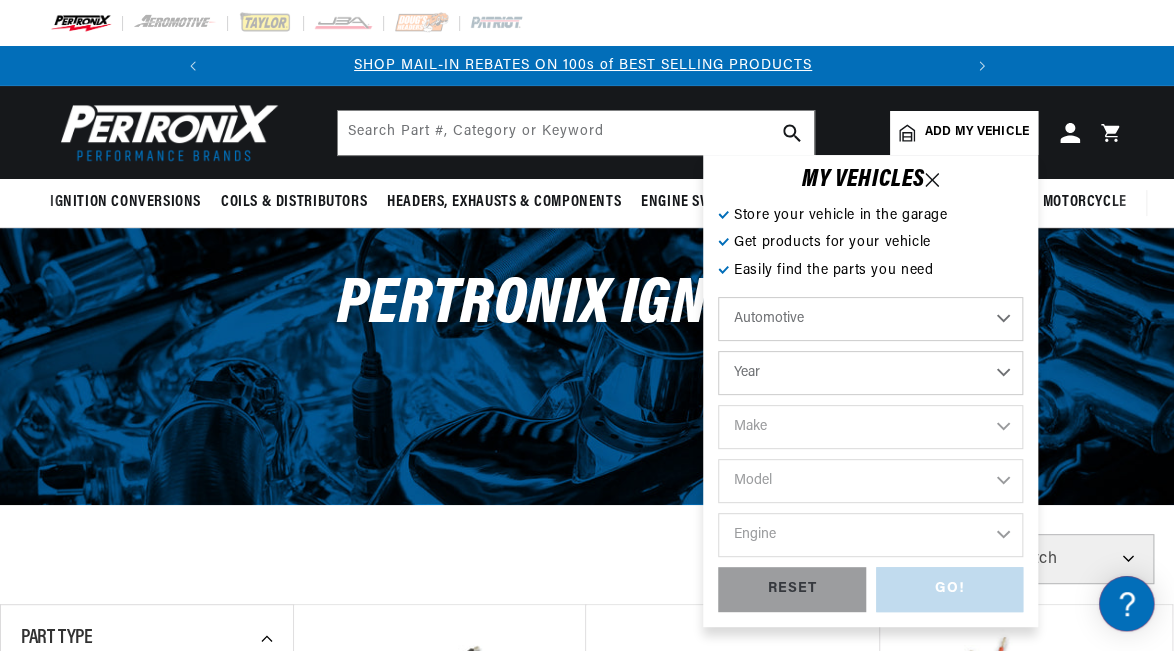 scroll, scrollTop: 0, scrollLeft: 0, axis: both 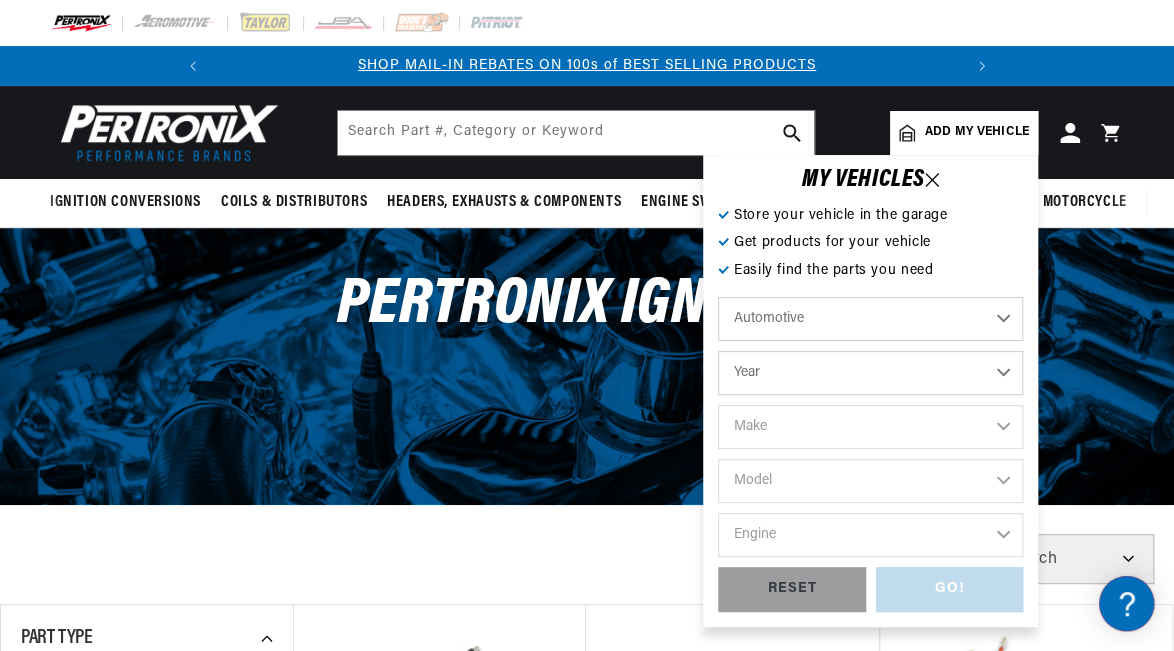 select on "1990" 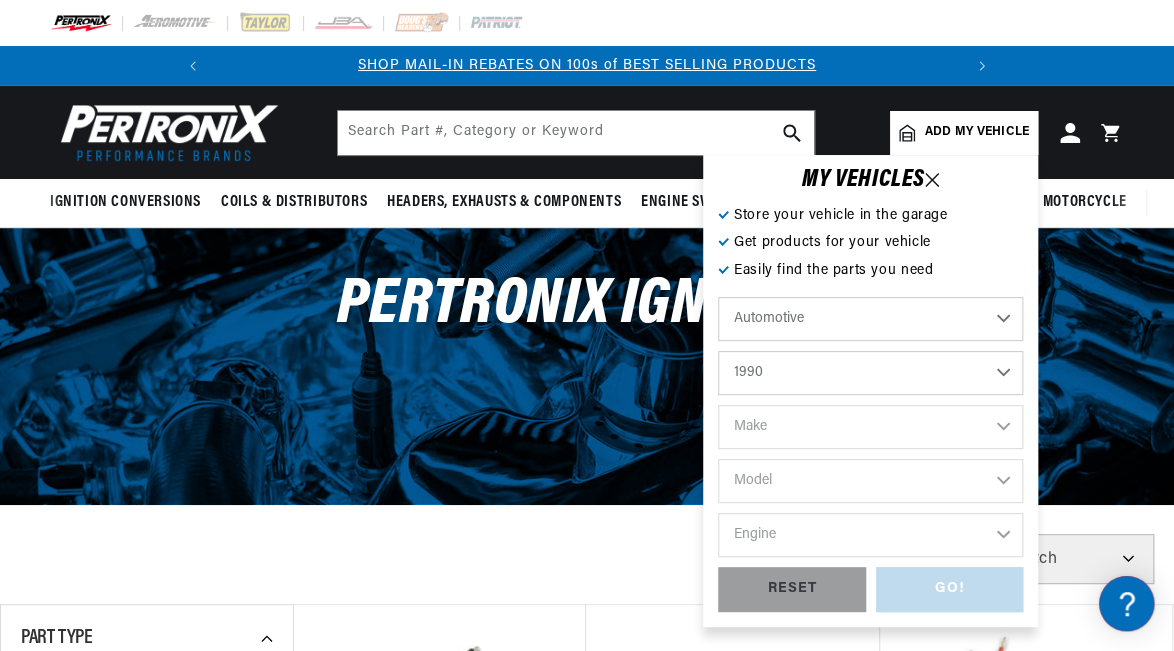 click on "Year
2022
2021
2020
2019
2018
2017
2016
2015
2014
2013
2012
2011
2010
2009
2008
2007
2006
2005
2004
2003
2002
2001
2000
1999
1998
1997
1996
1995
1994
1993
1992
1991
1990
1989
1988
1987
1986 1985" at bounding box center [870, 373] 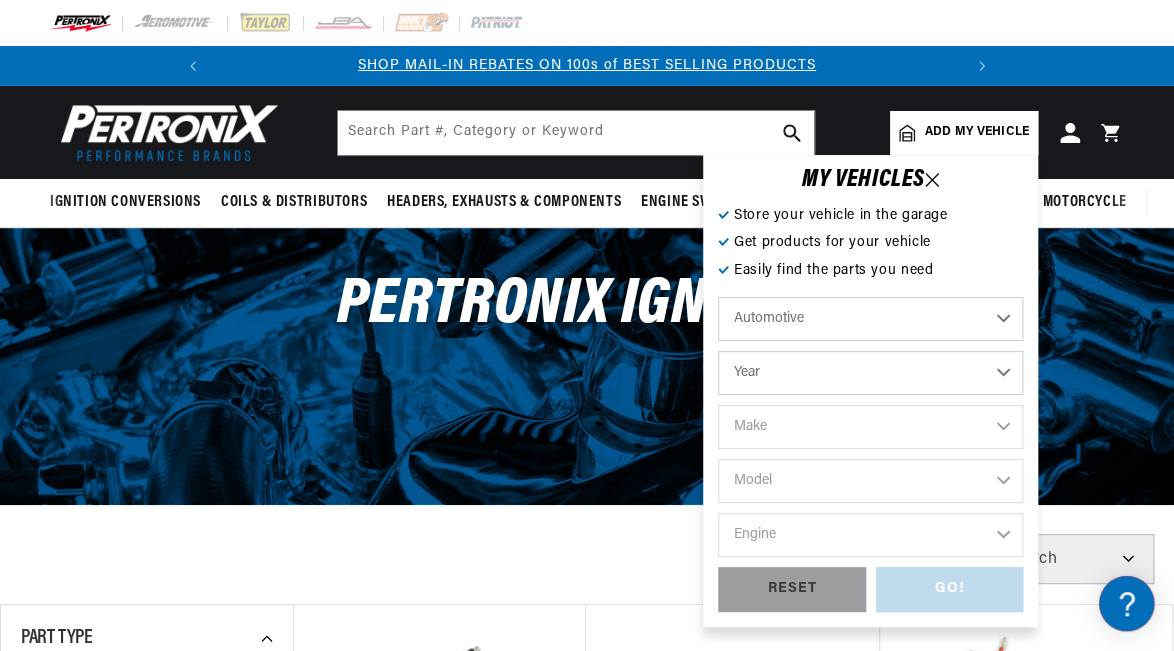 select on "1990" 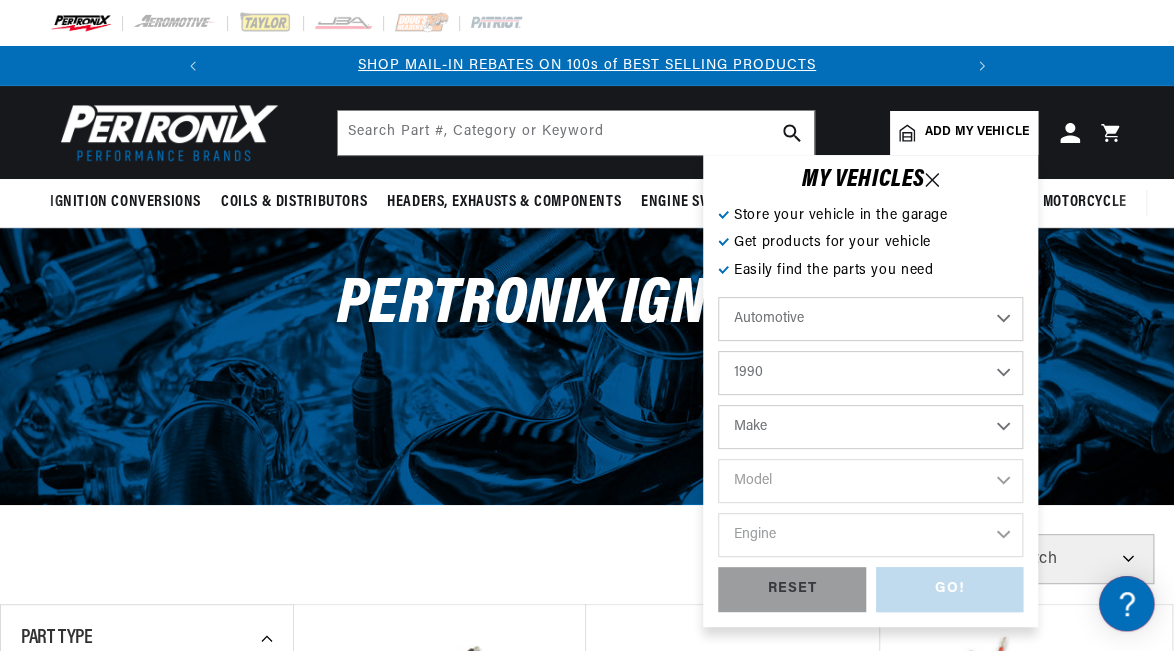 click on "Make
Buick
Cadillac
Chevrolet
Chrysler
Dodge
Ford
GMC
Hyundai
Isuzu
Jeep
Lincoln
Mercury
Nissan
Oldsmobile
Plymouth
Pontiac
Toyota" at bounding box center [870, 427] 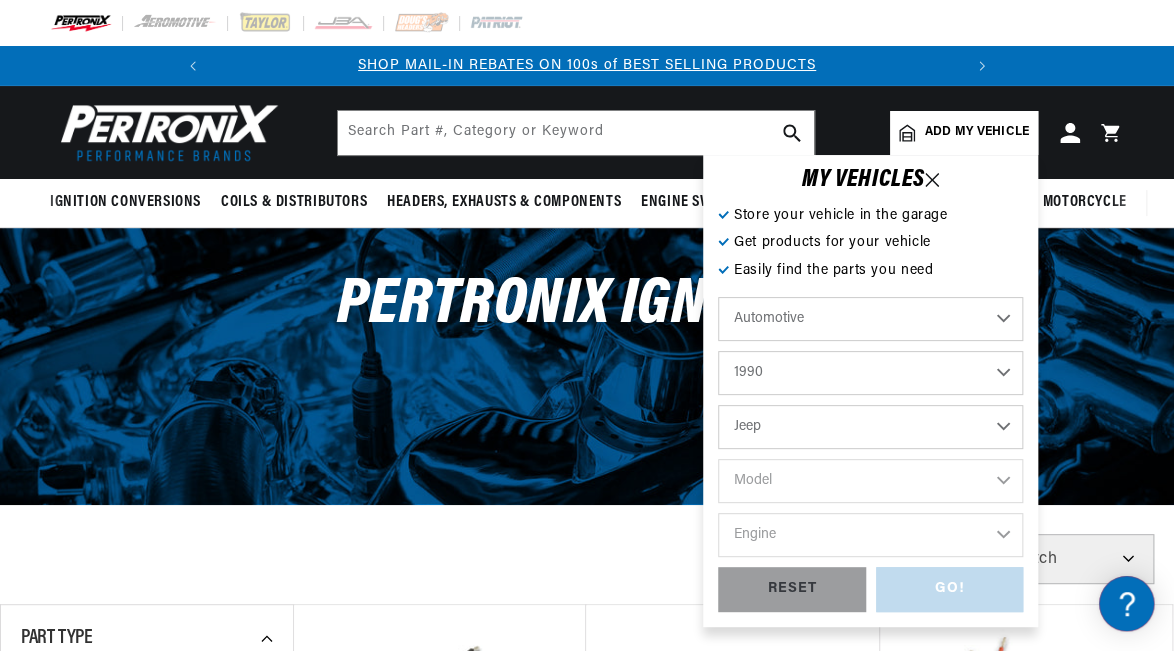 click on "Make
Buick
Cadillac
Chevrolet
Chrysler
Dodge
Ford
GMC
Hyundai
Isuzu
Jeep
Lincoln
Mercury
Nissan
Oldsmobile
Plymouth
Pontiac
Toyota" at bounding box center (870, 427) 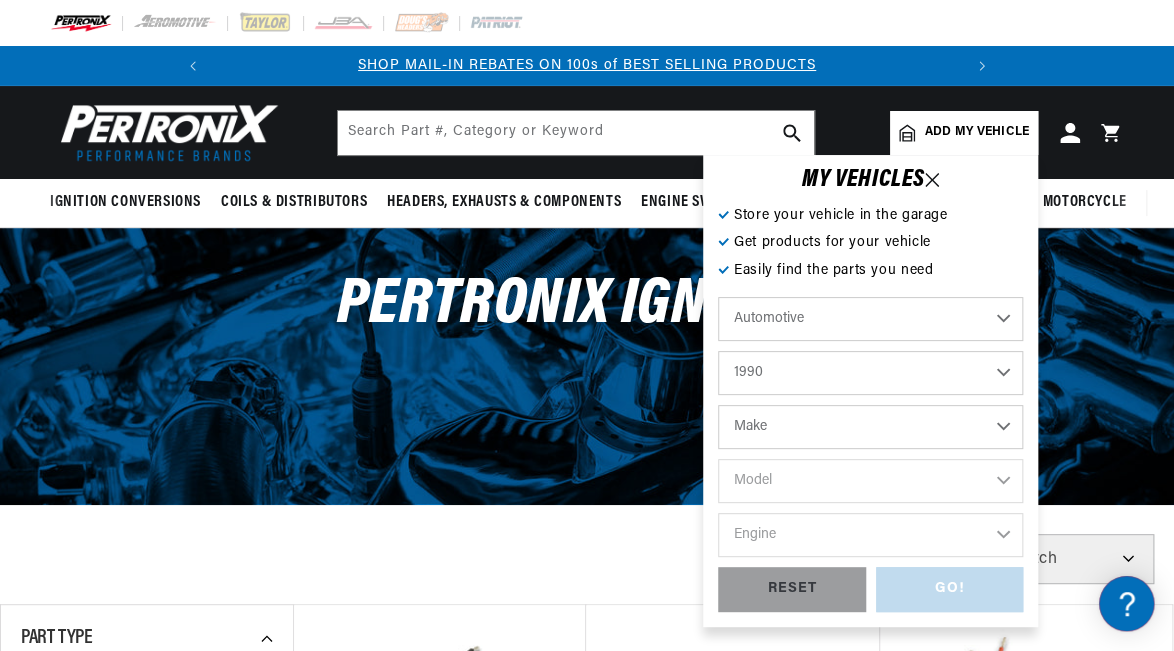 select on "Jeep" 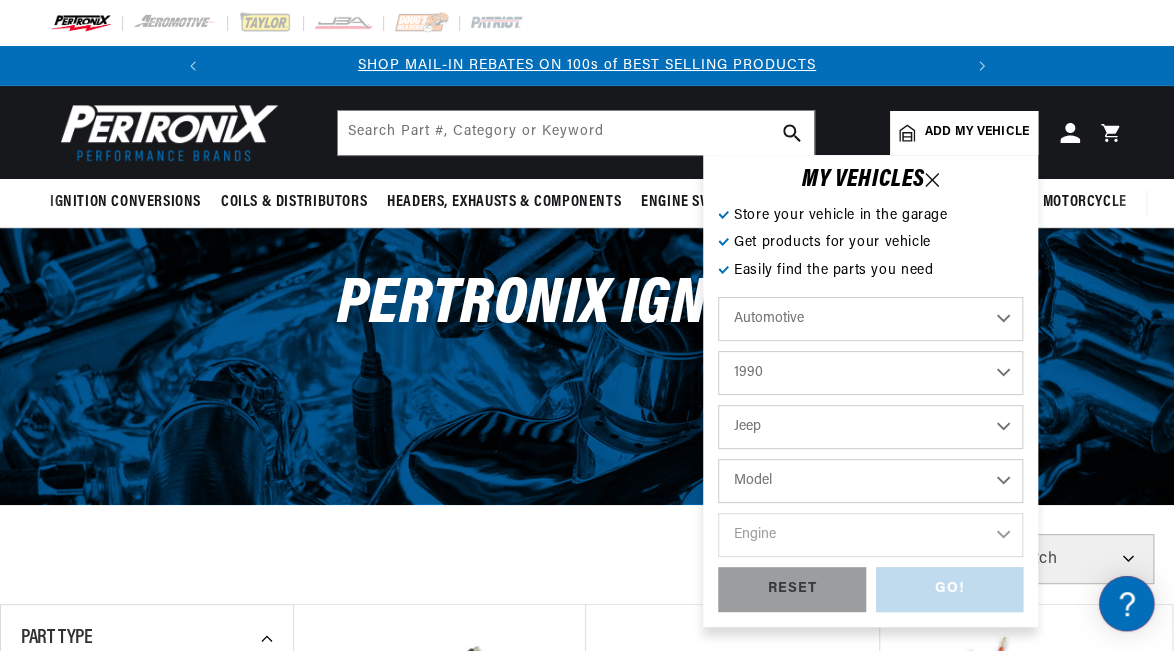 click on "Model
Cherokee
Comanche
Grand Wagoneer
Wagoneer
Wrangler" at bounding box center [870, 481] 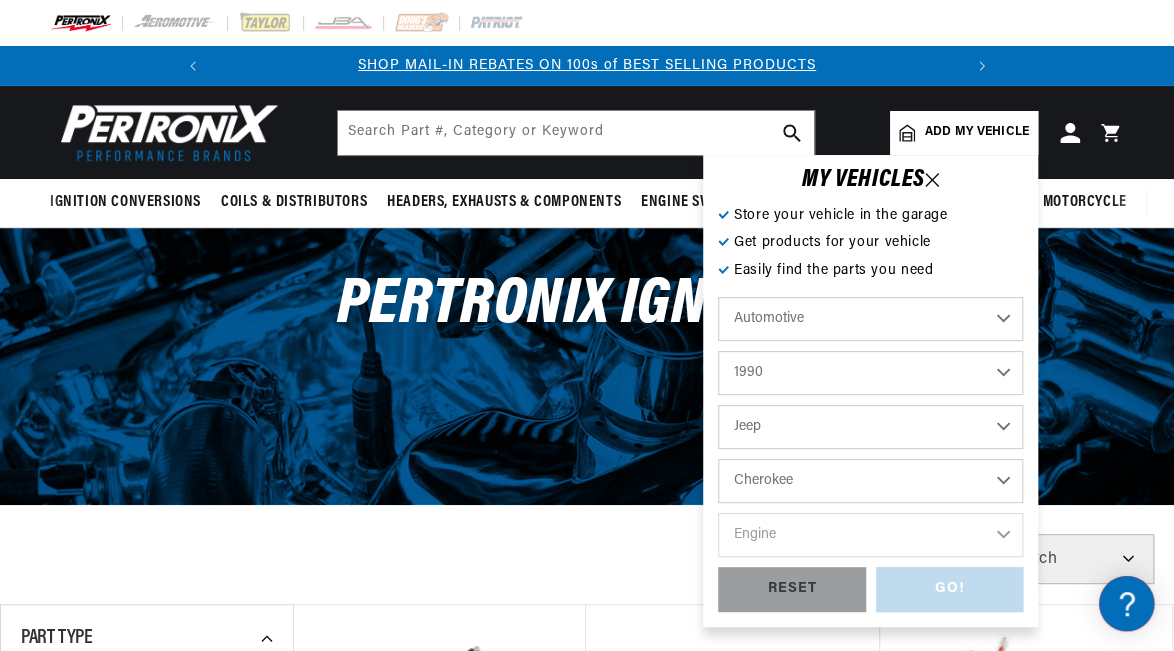 click on "Model
Cherokee
Comanche
Grand Wagoneer
Wagoneer
Wrangler" at bounding box center (870, 481) 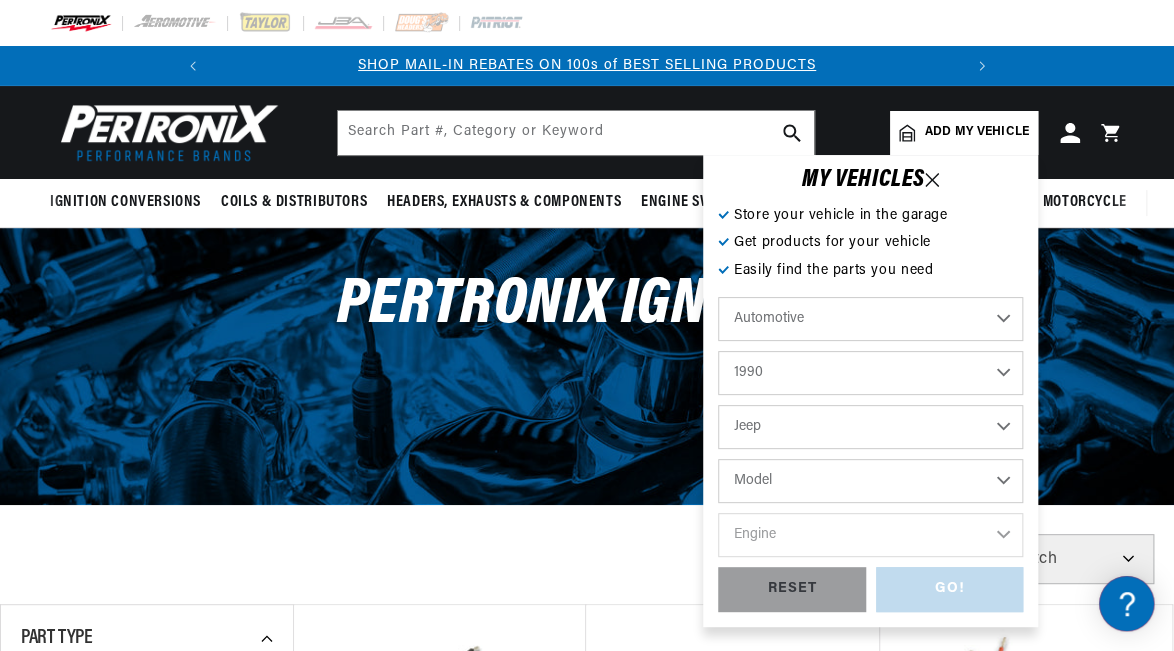 select on "Cherokee" 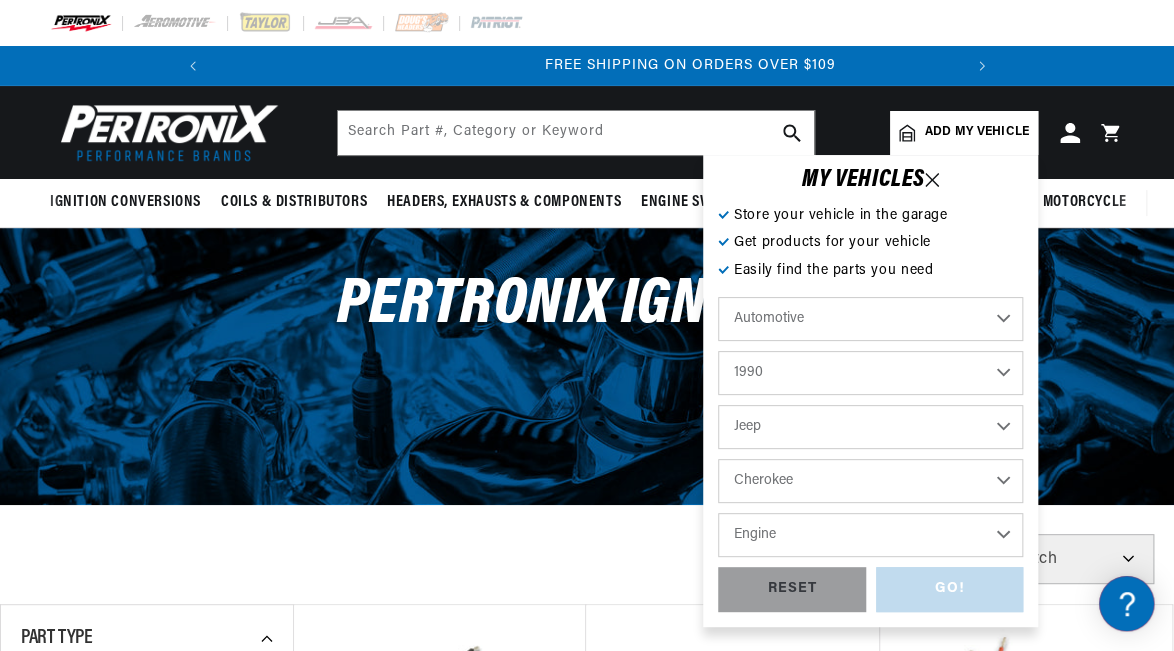 click on "Engine
4.0L" at bounding box center (870, 535) 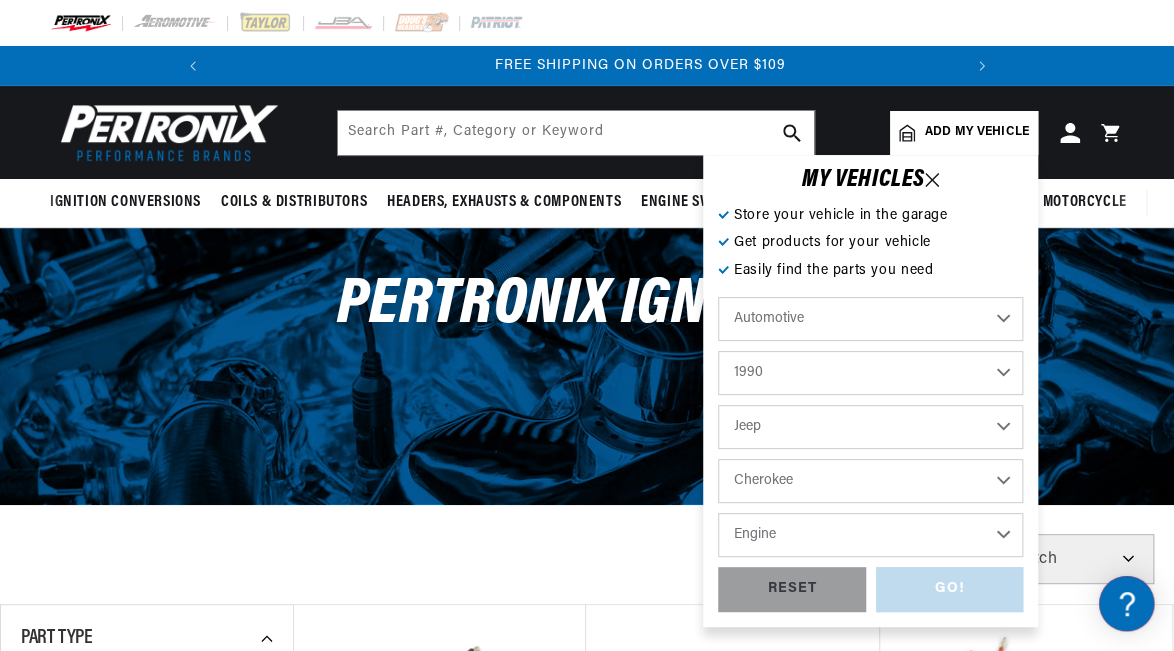 scroll, scrollTop: 0, scrollLeft: 746, axis: horizontal 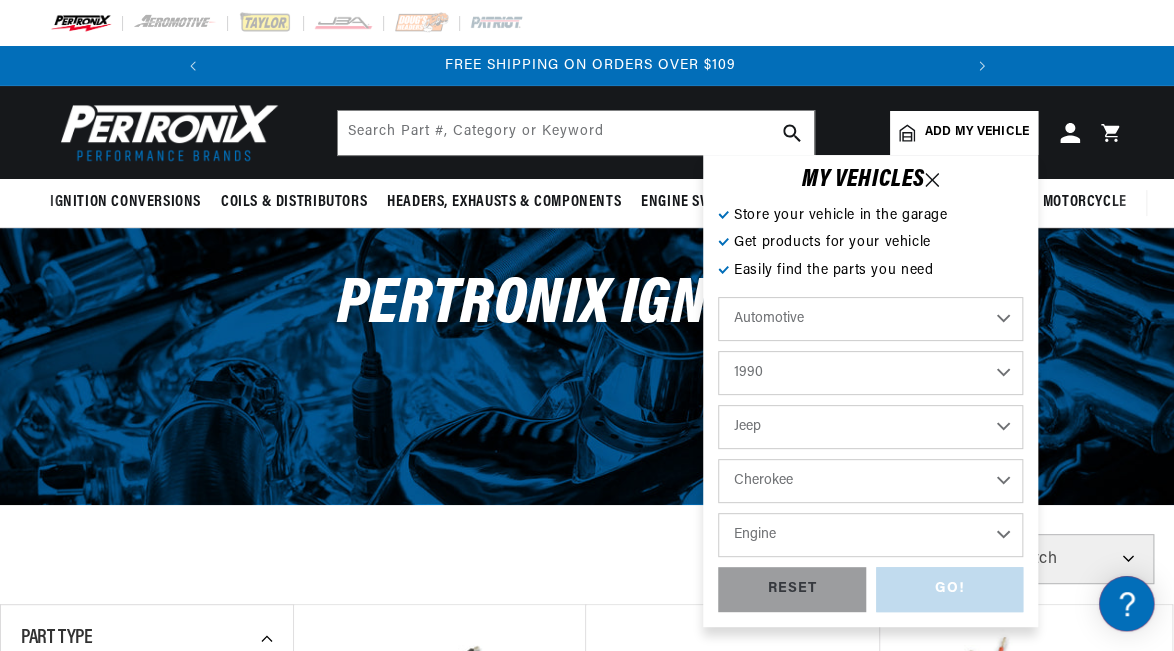 select on "4.0L" 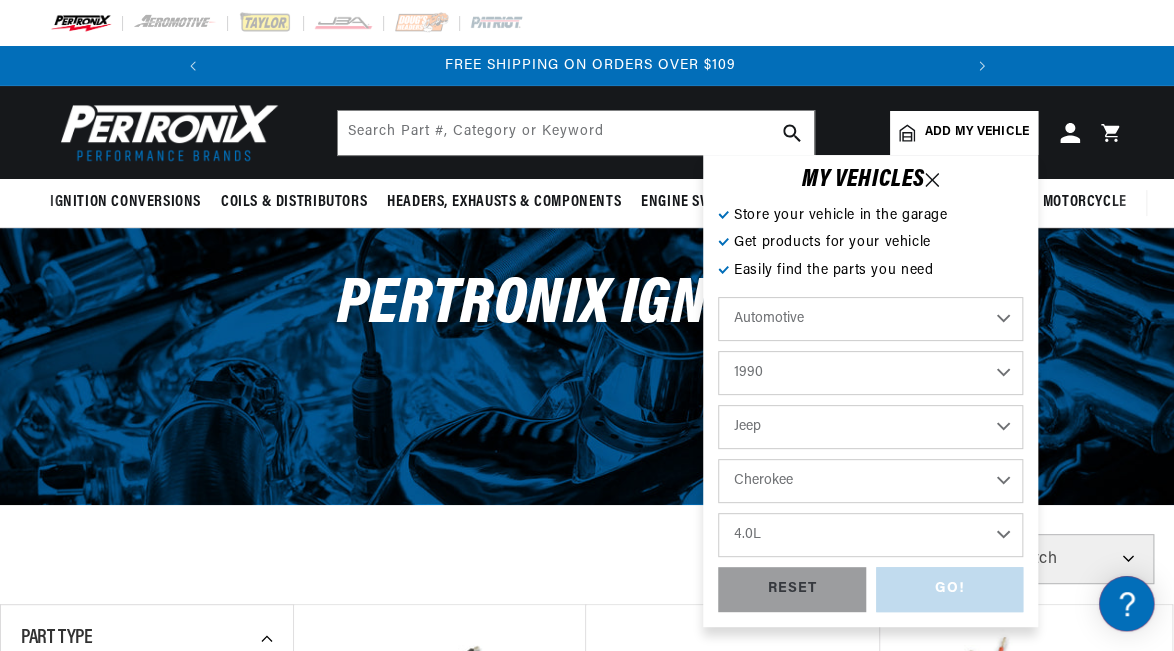 click on "Engine
4.0L" at bounding box center (870, 535) 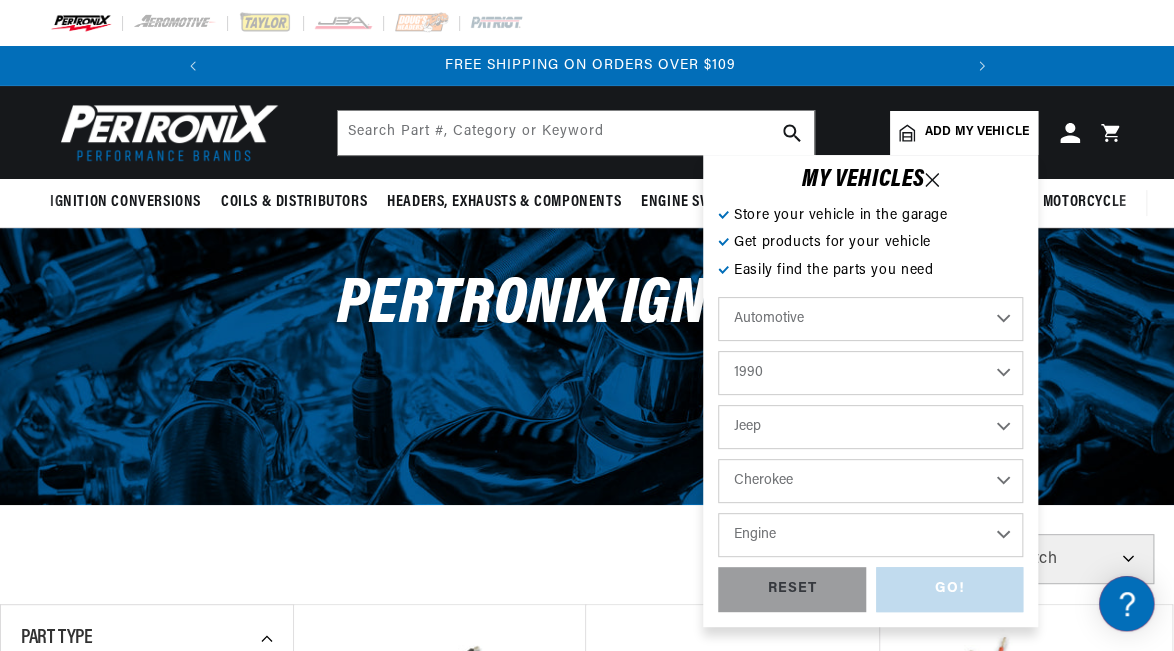 select on "4.0L" 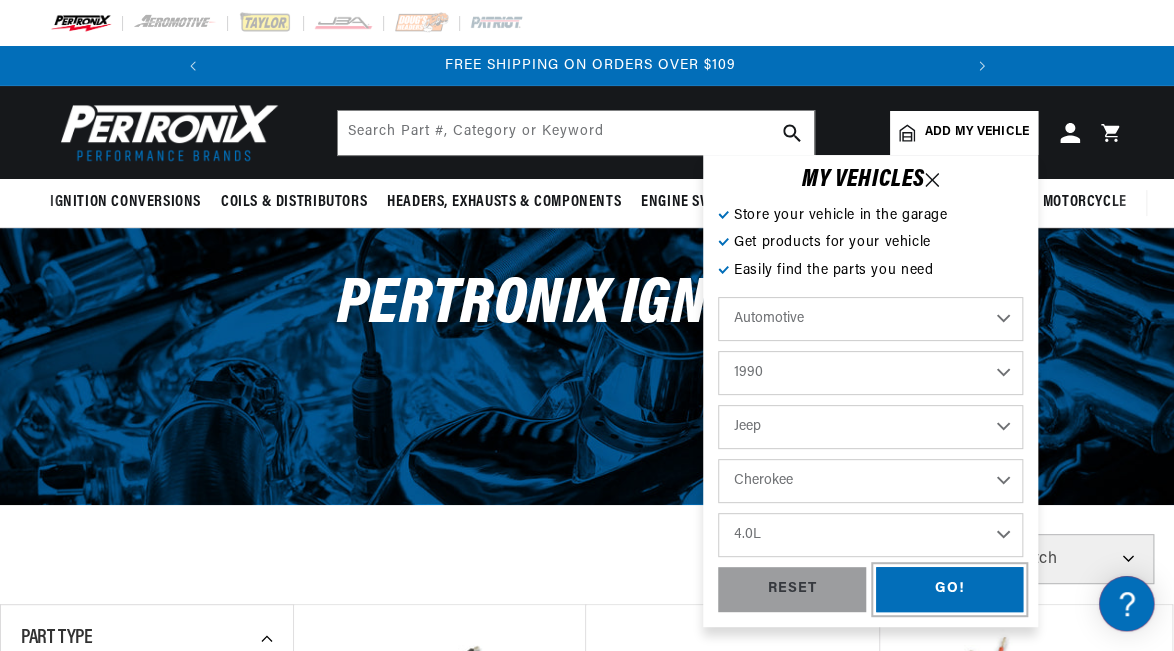 click on "GO!" at bounding box center [950, 589] 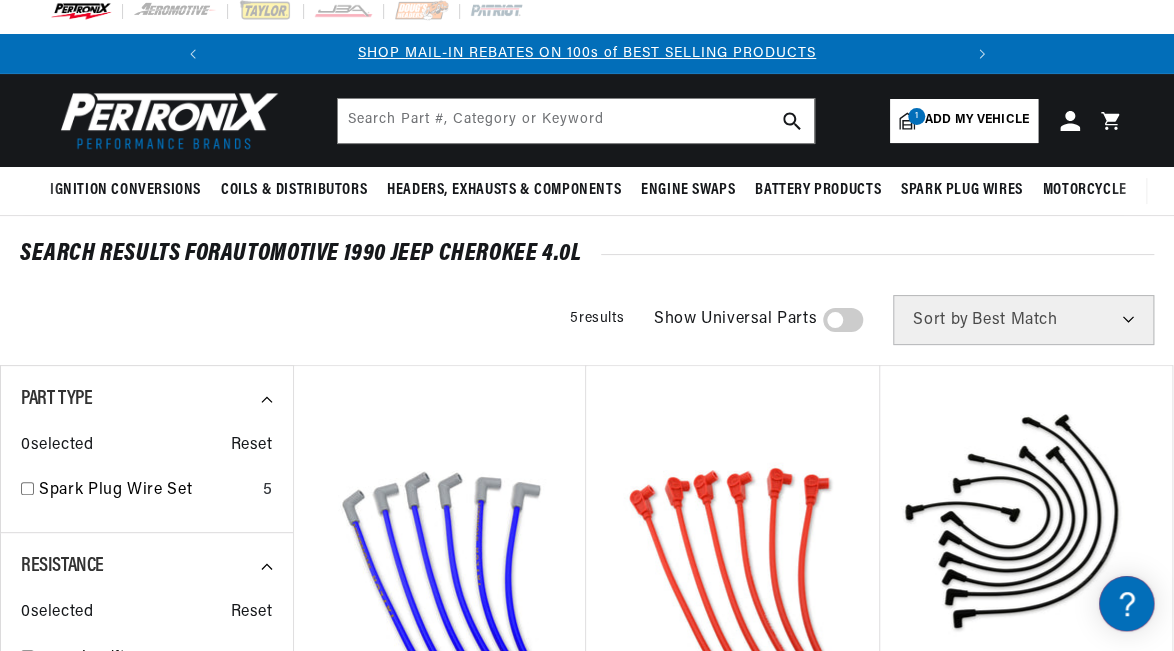 scroll, scrollTop: 40, scrollLeft: 0, axis: vertical 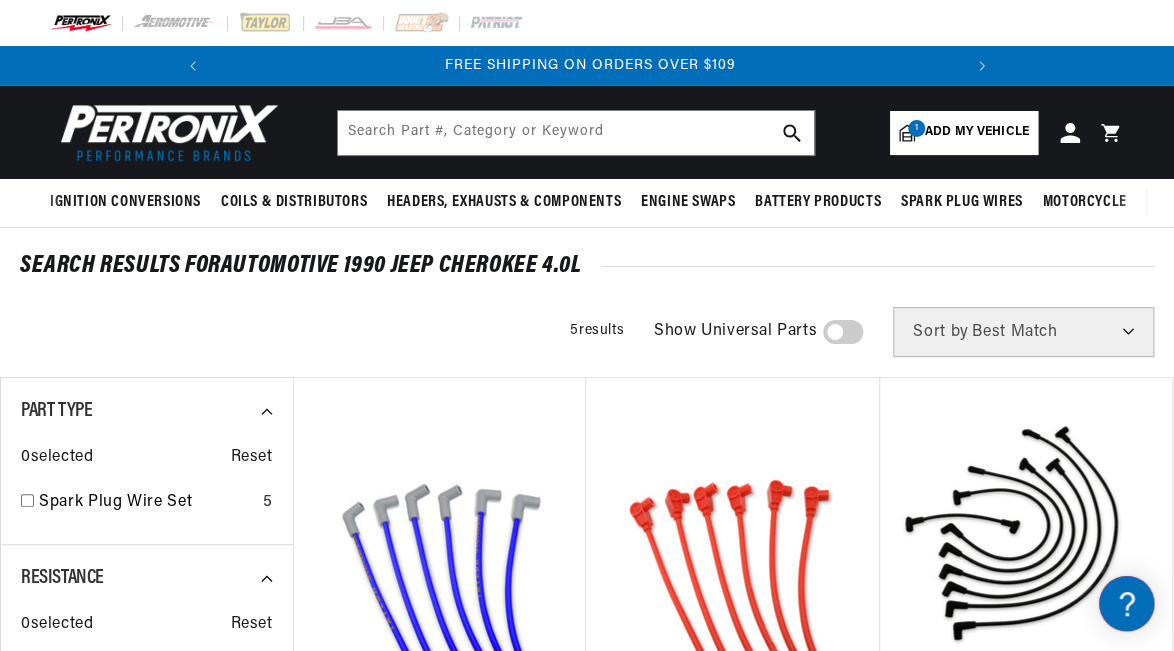 click on "1" at bounding box center [916, 128] 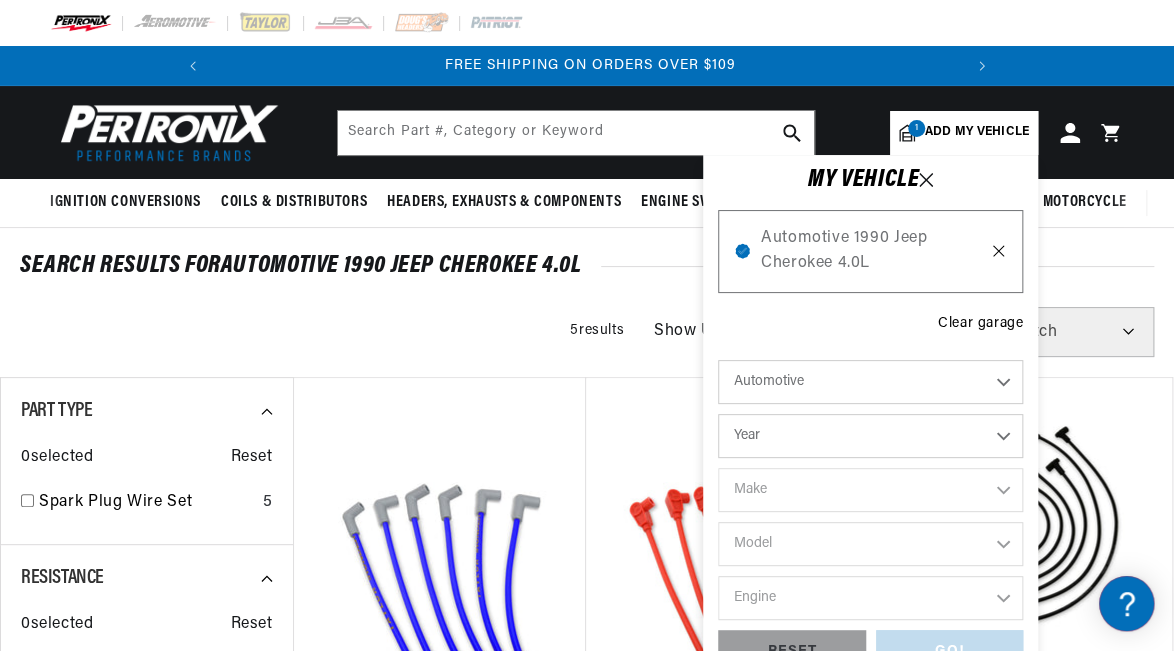 click 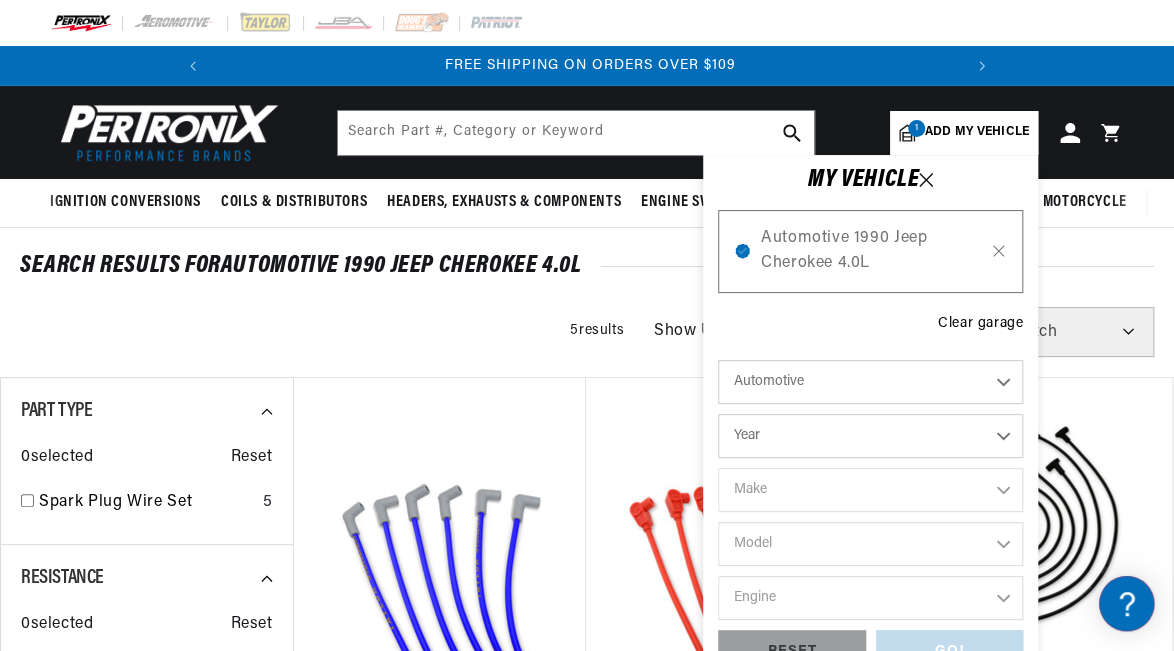 click on "Year
2022
2021
2020
2019
2018
2017
2016
2015
2014
2013
2012
2011
2010
2009
2008
2007
2006
2005
2004
2003
2002
2001
2000
1999
1998
1997
1996
1995
1994
1993
1992
1991
1990
1989
1988
1987
1986 1985" at bounding box center (870, 436) 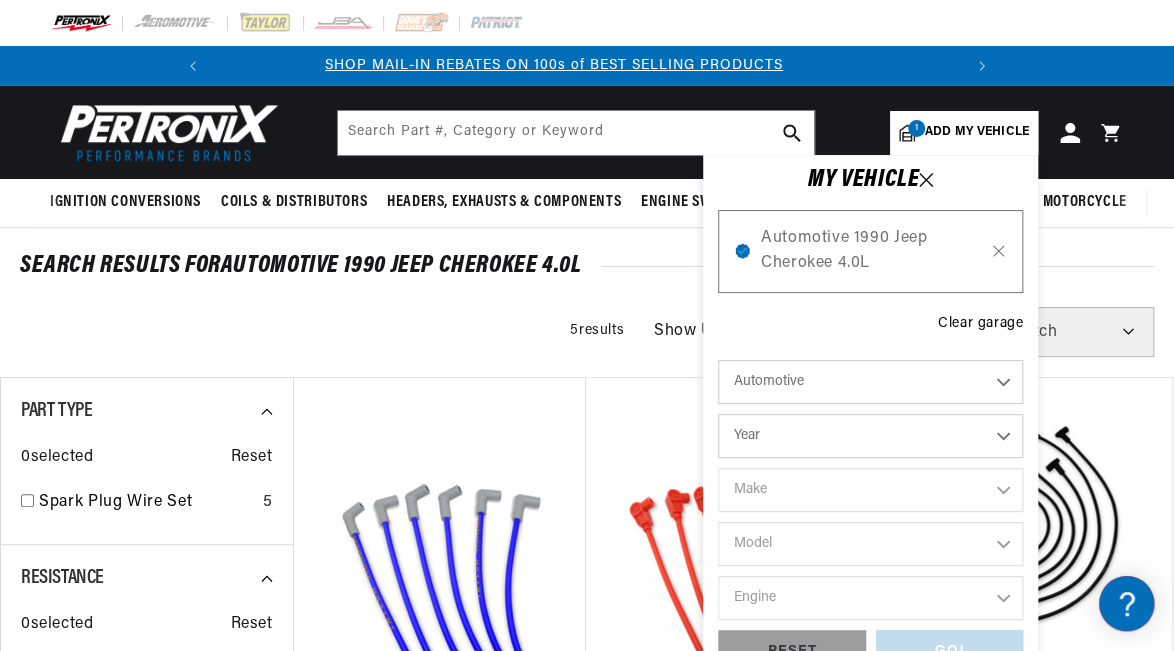 scroll, scrollTop: 0, scrollLeft: 0, axis: both 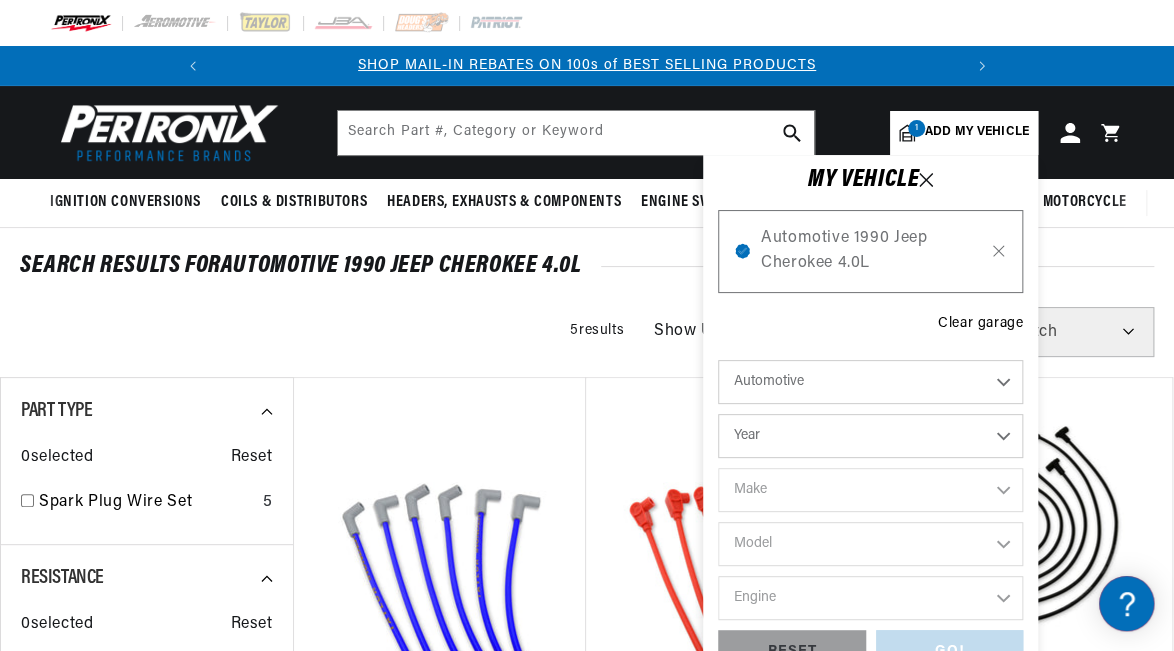 select on "1990" 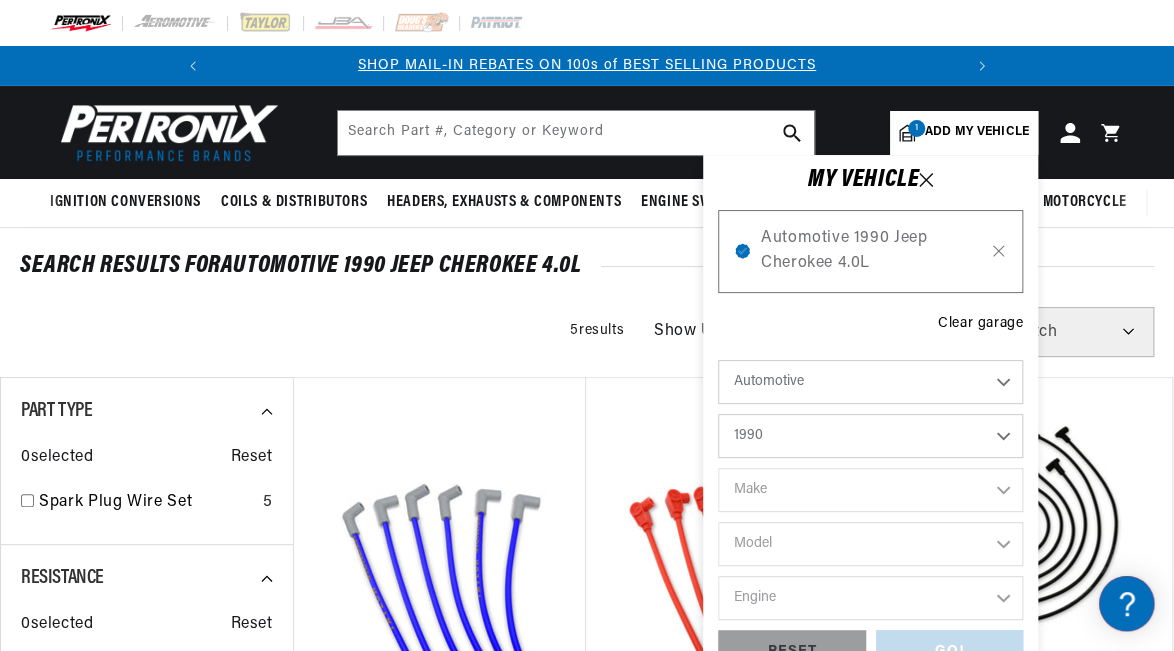 click on "Year
2022
2021
2020
2019
2018
2017
2016
2015
2014
2013
2012
2011
2010
2009
2008
2007
2006
2005
2004
2003
2002
2001
2000
1999
1998
1997
1996
1995
1994
1993
1992
1991
1990
1989
1988
1987
1986 1985" at bounding box center [870, 436] 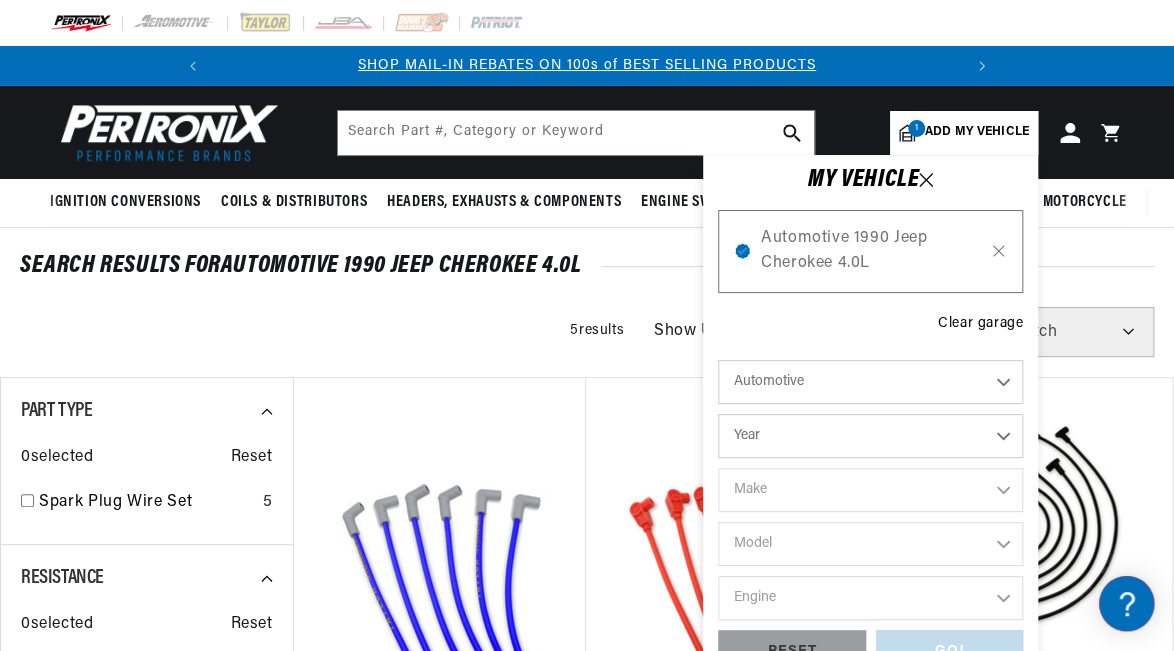 select on "1990" 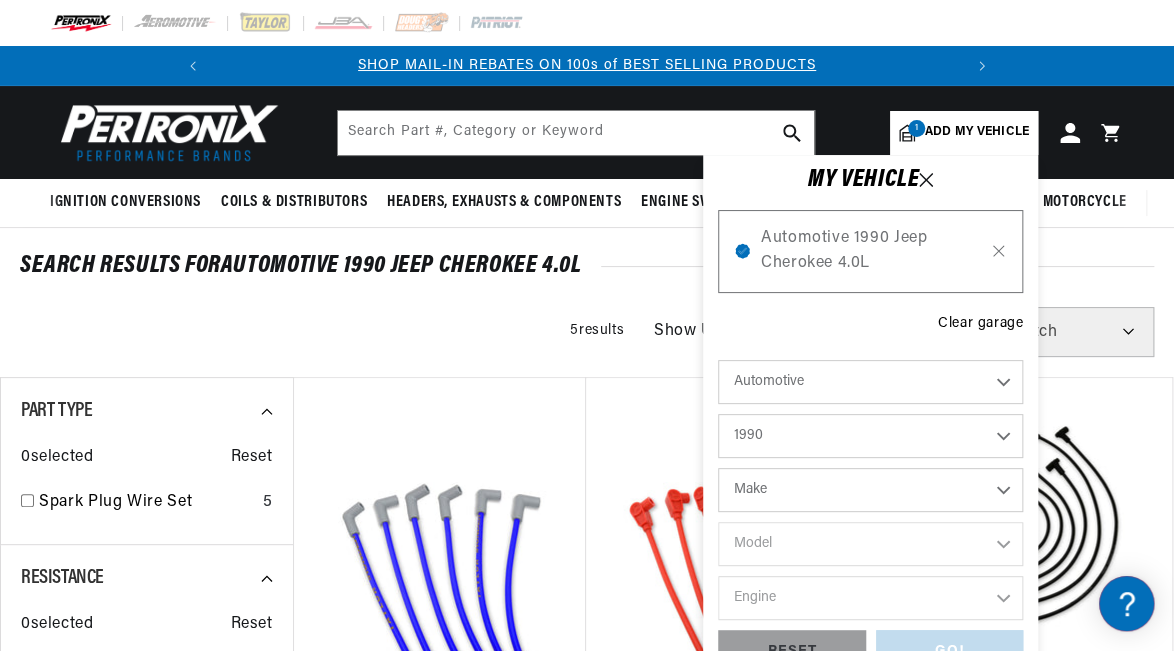 click on "Make
Buick
Cadillac
Chevrolet
Chrysler
Dodge
Ford
GMC
Hyundai
Isuzu
Jeep
Lincoln
Mercury
Nissan
Oldsmobile
Plymouth
Pontiac
Toyota" at bounding box center (870, 490) 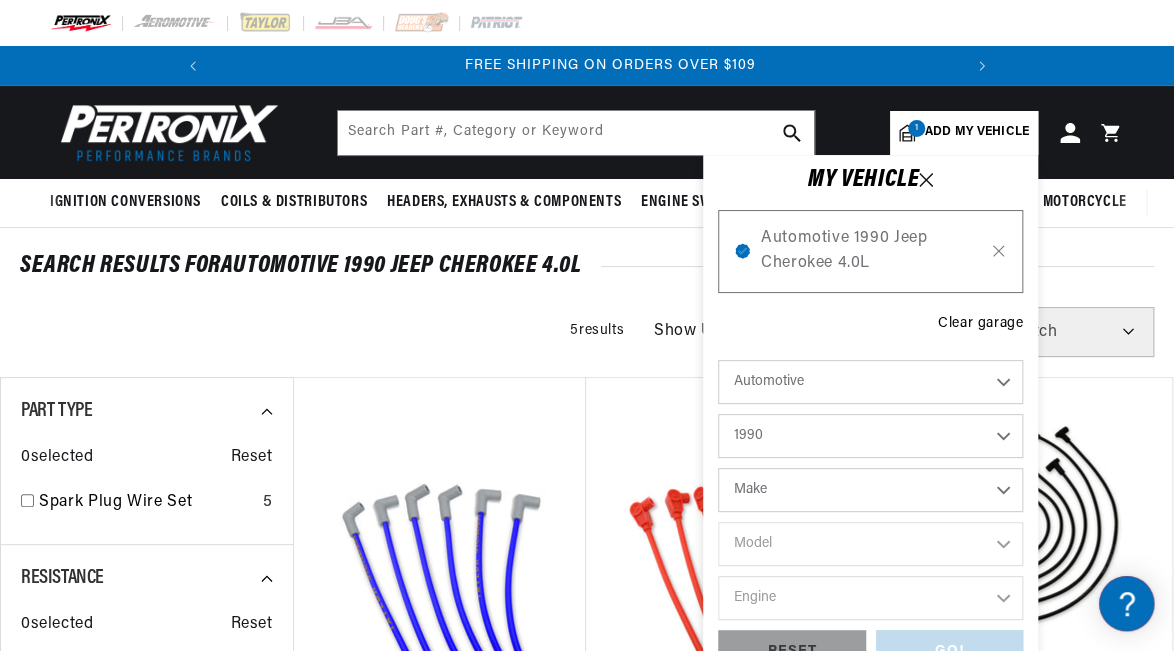 select on "Jeep" 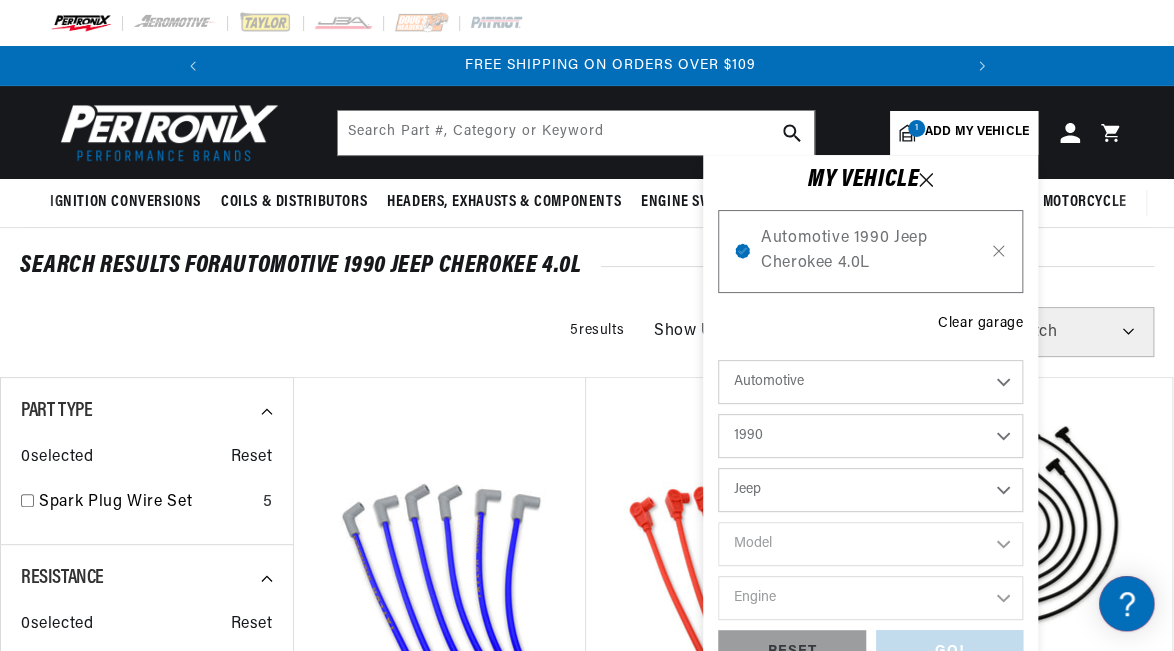 click on "Make
Buick
Cadillac
Chevrolet
Chrysler
Dodge
Ford
GMC
Hyundai
Isuzu
Jeep
Lincoln
Mercury
Nissan
Oldsmobile
Plymouth
Pontiac
Toyota" at bounding box center (870, 490) 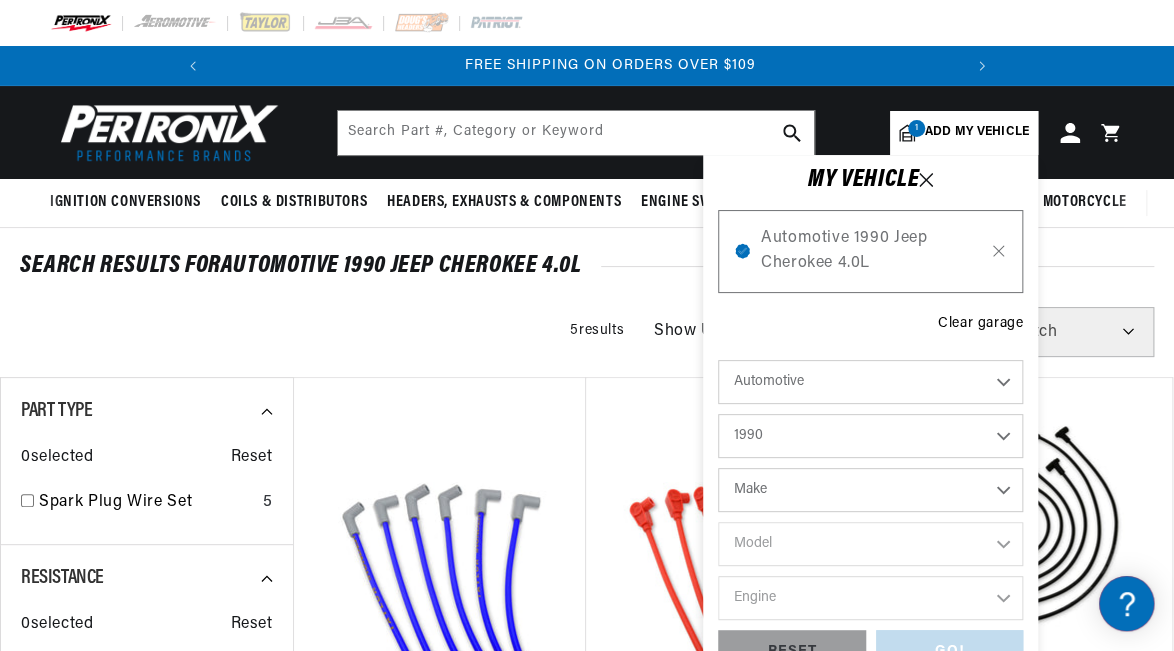 scroll, scrollTop: 0, scrollLeft: 746, axis: horizontal 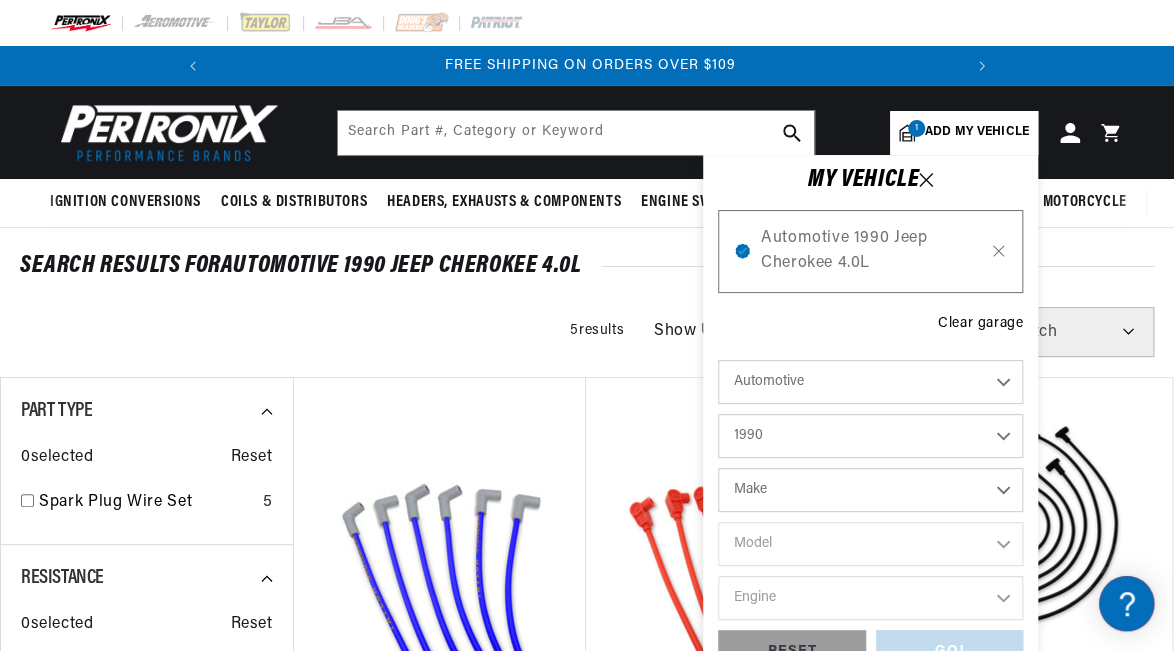 select on "Jeep" 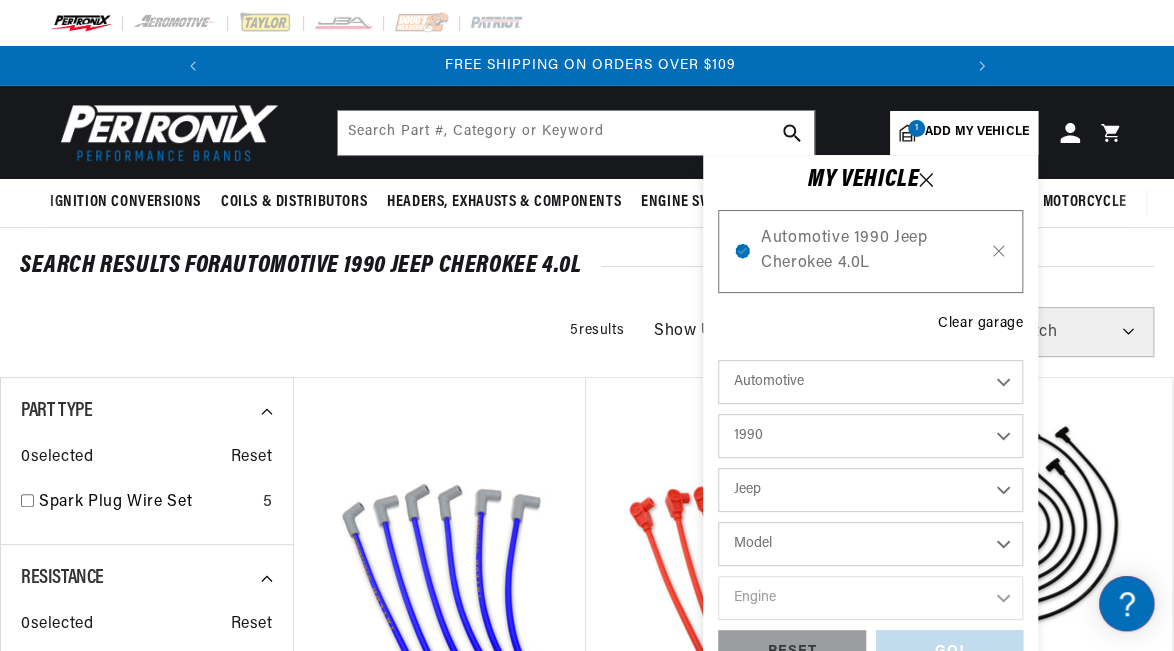 click on "Model
Cherokee
Comanche
Grand Wagoneer
Wagoneer
Wrangler" at bounding box center (870, 544) 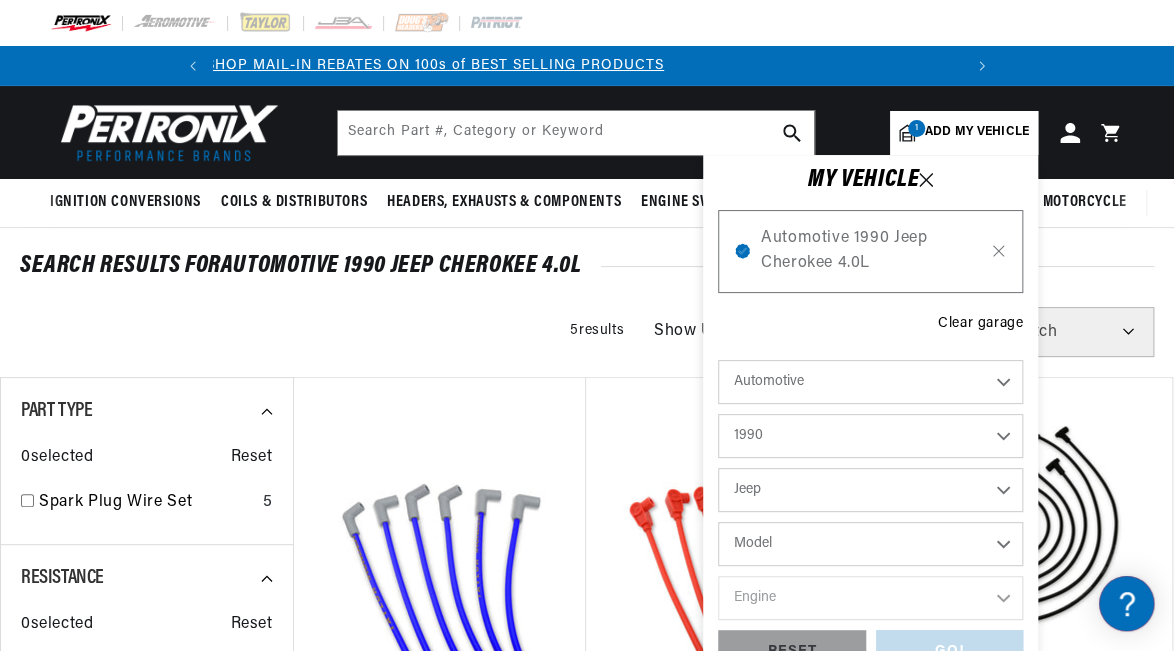 scroll, scrollTop: 0, scrollLeft: 0, axis: both 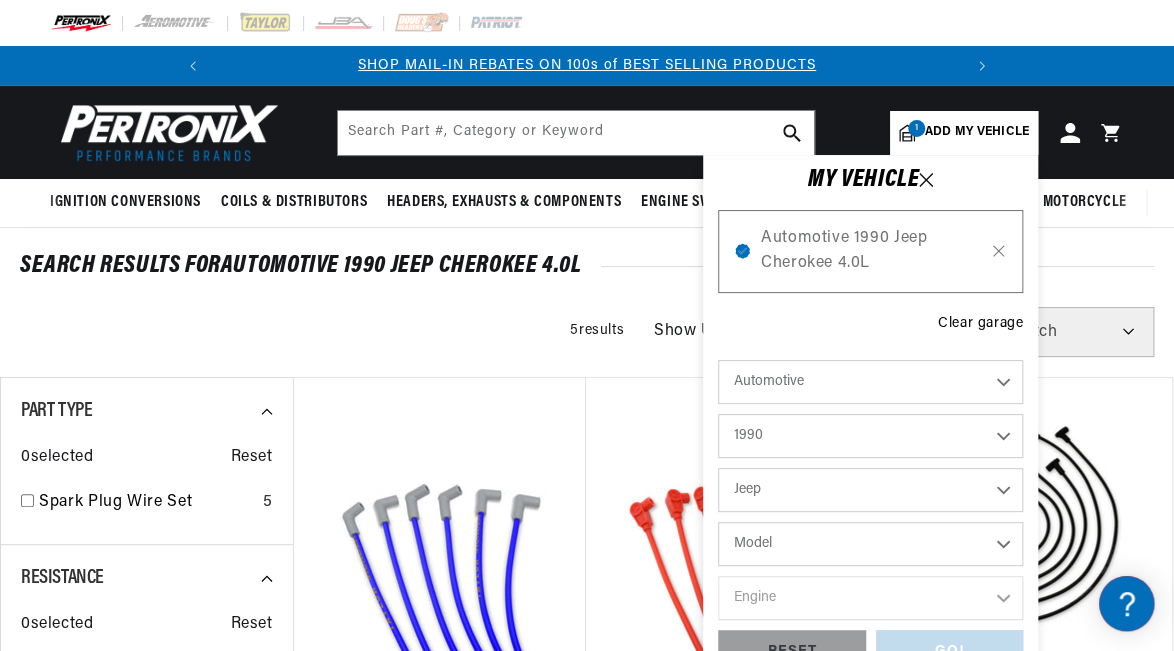 select on "Wrangler" 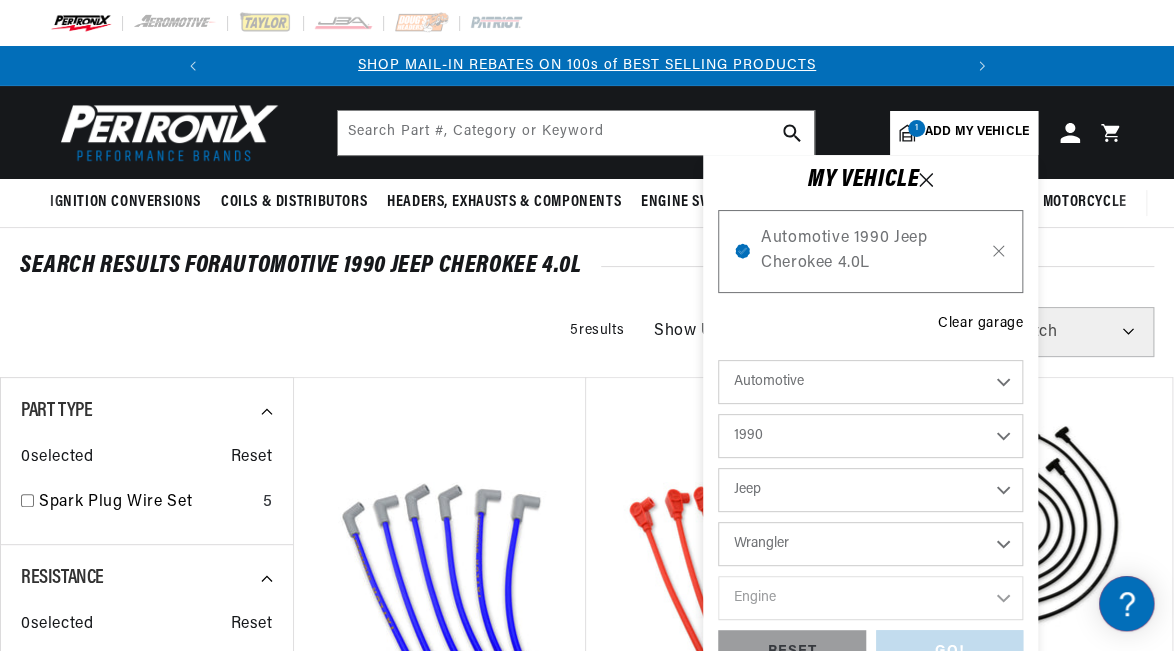 click on "Model
Cherokee
Comanche
Grand Wagoneer
Wagoneer
Wrangler" at bounding box center (870, 544) 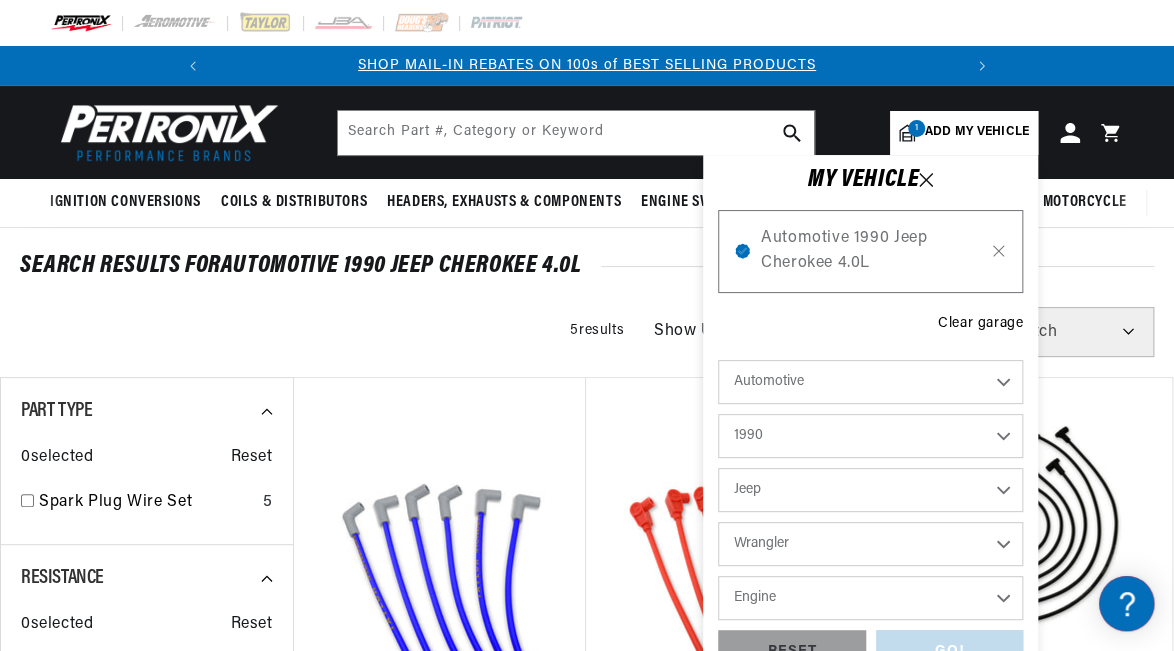 click on "Engine
2.5L
4.2L" at bounding box center (870, 598) 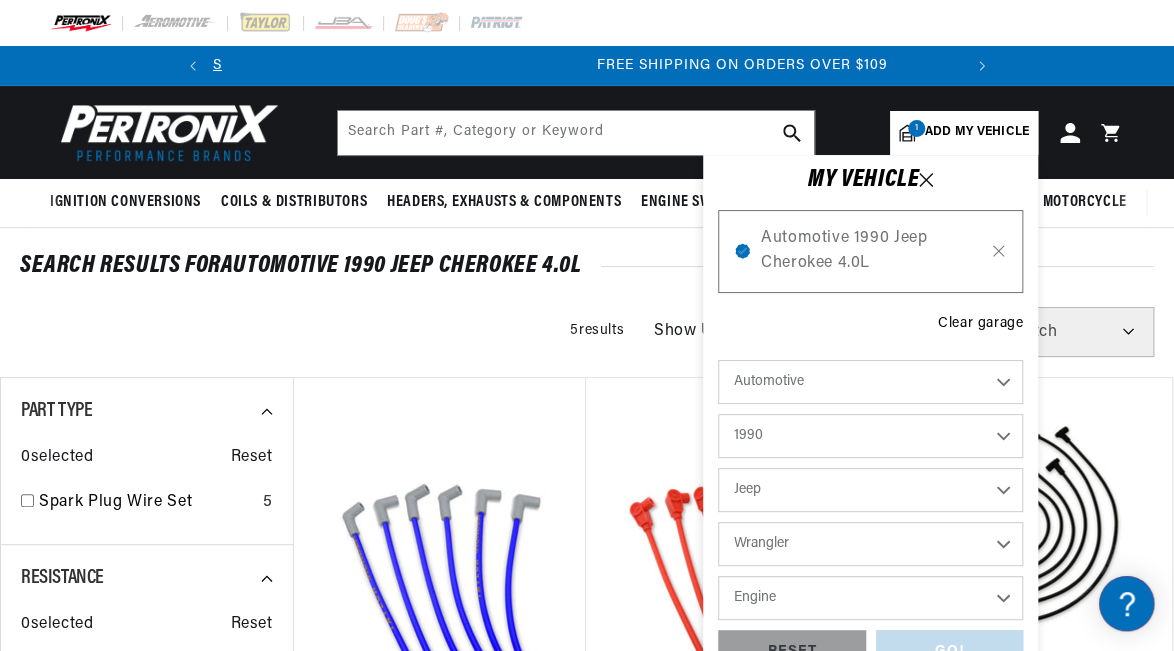 scroll, scrollTop: 0, scrollLeft: 746, axis: horizontal 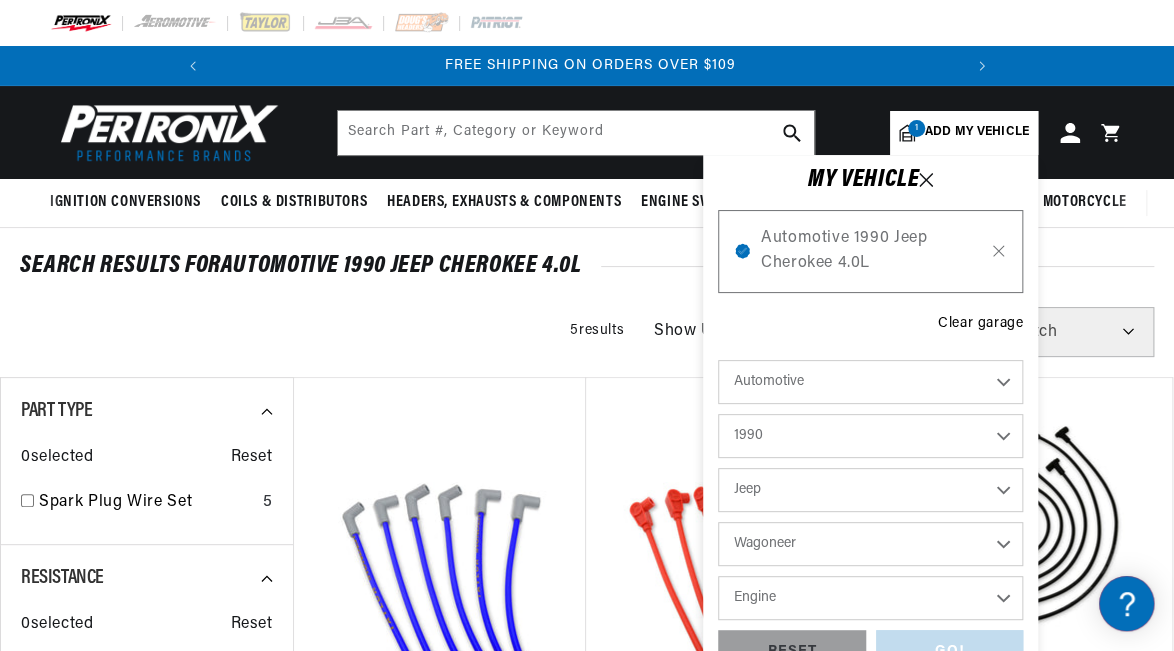 click on "Cherokee
Comanche
Grand Wagoneer
Wagoneer
Wrangler" at bounding box center (870, 544) 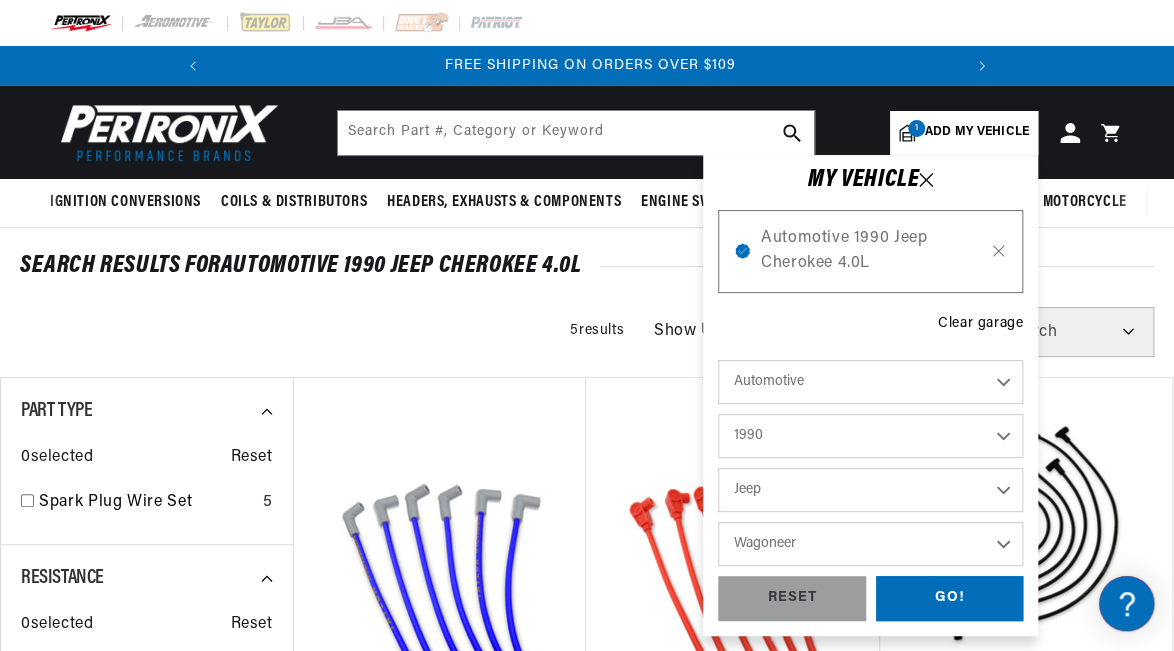 click on "Cherokee
Comanche
Grand Wagoneer
Wagoneer
Wrangler" at bounding box center [870, 544] 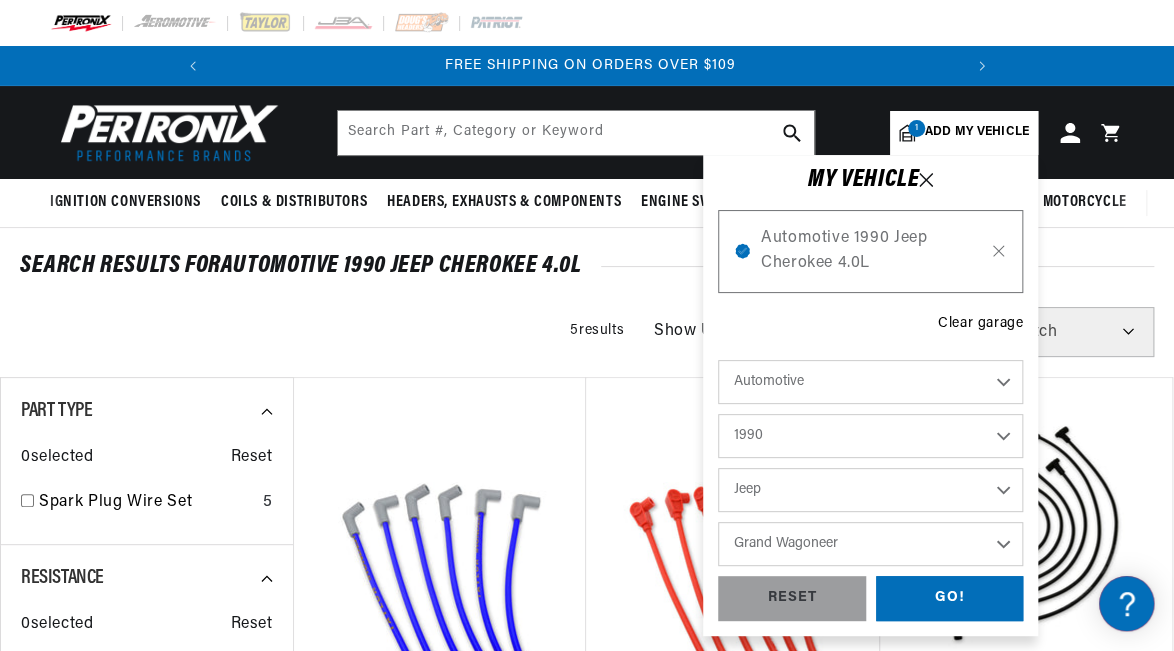 click on "Cherokee
Comanche
Grand Wagoneer
Wagoneer
Wrangler" at bounding box center (870, 544) 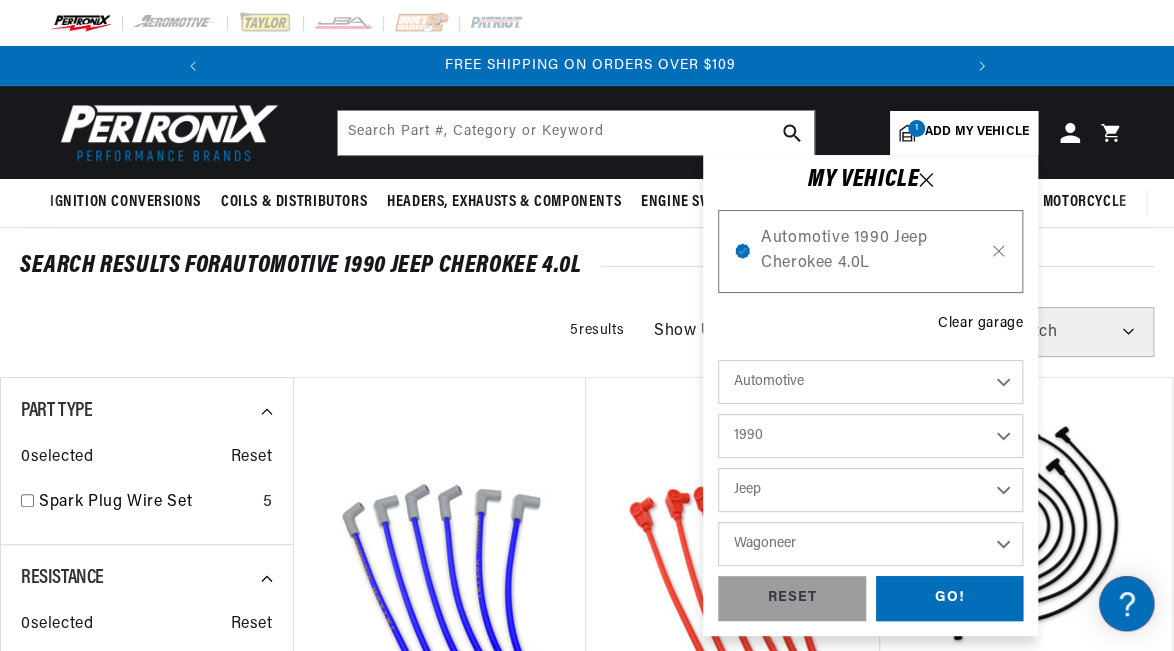 select on "Grand-Wagoneer" 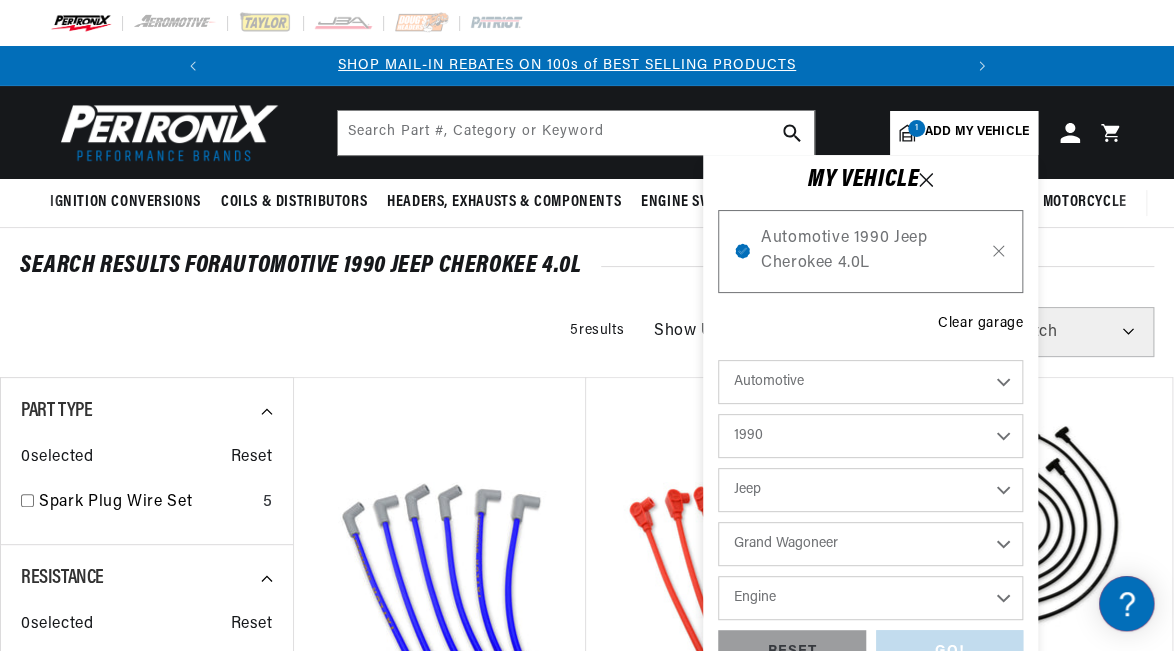 scroll, scrollTop: 0, scrollLeft: 0, axis: both 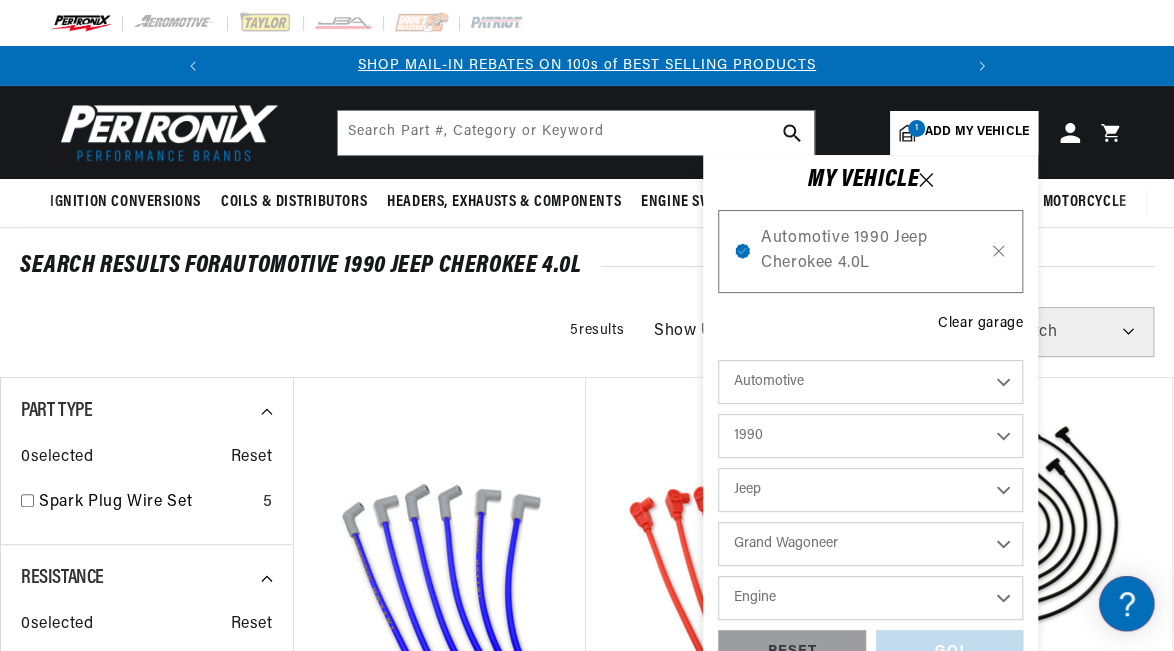 click on "Engine
5.9L" at bounding box center (870, 598) 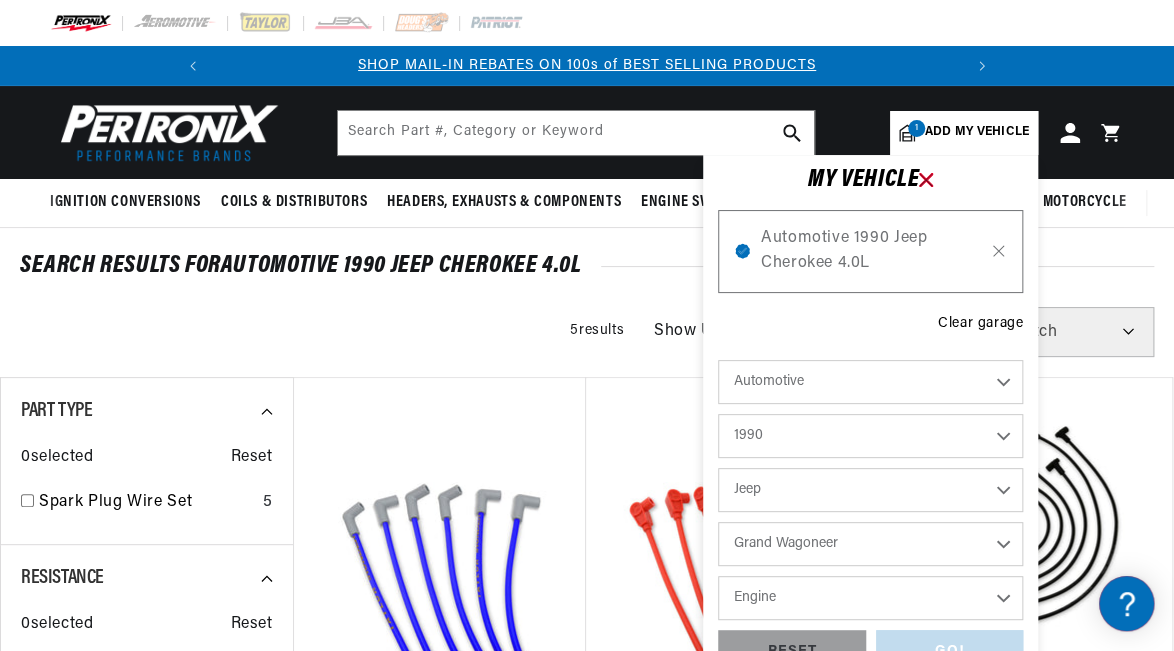 click 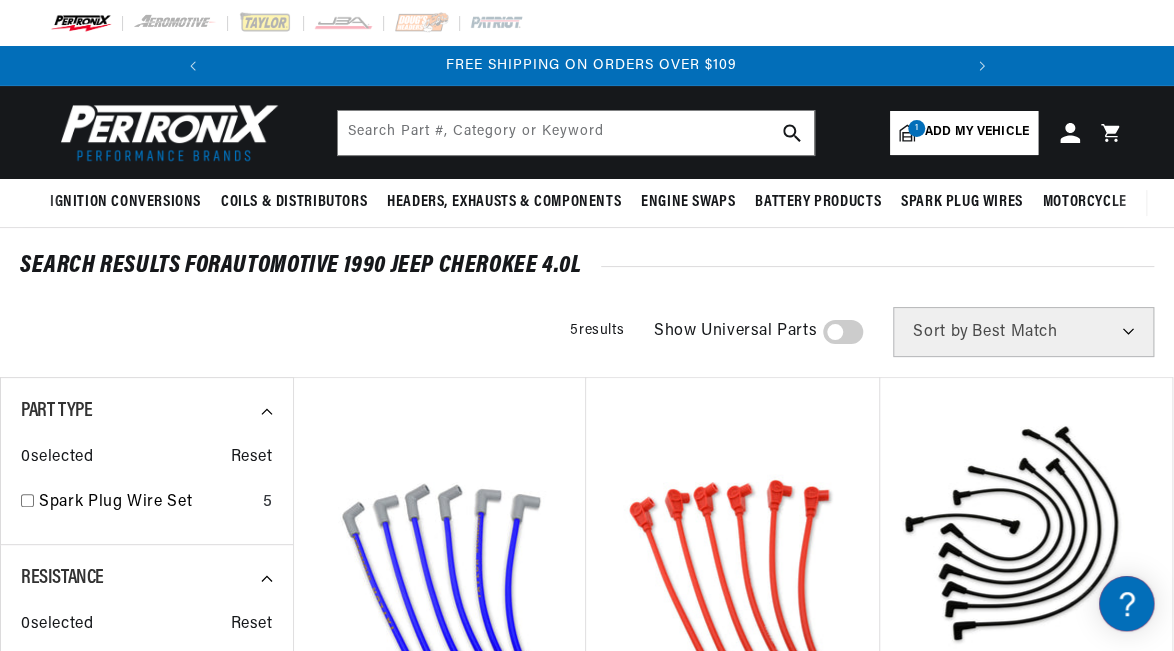 scroll, scrollTop: 0, scrollLeft: 746, axis: horizontal 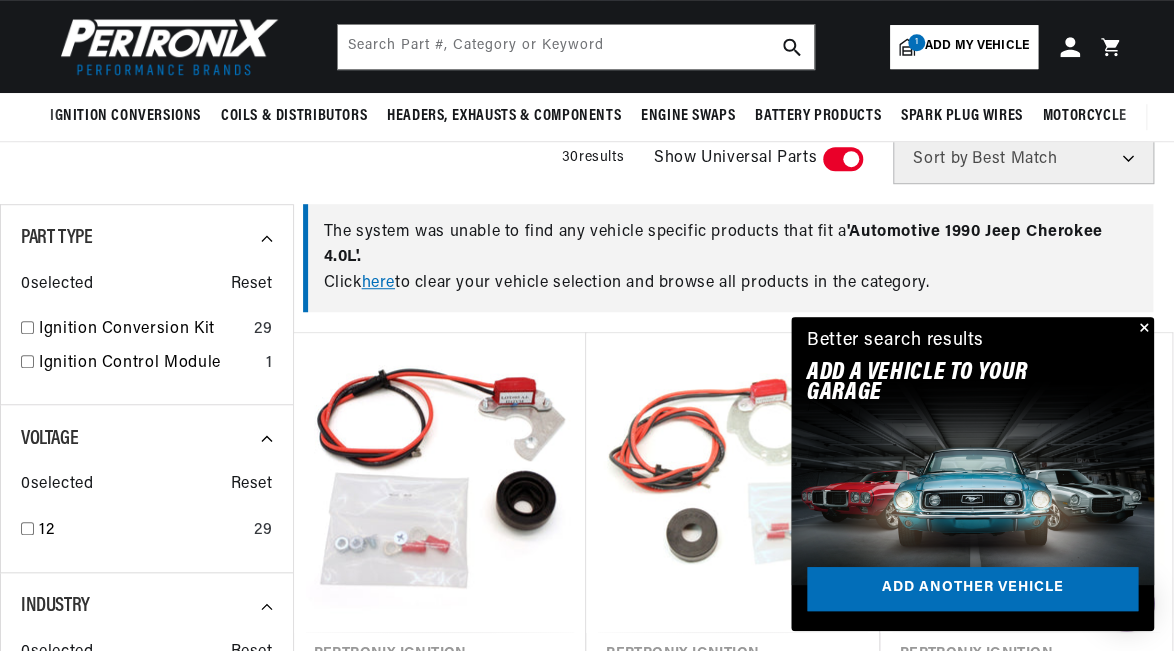 click at bounding box center [1142, 329] 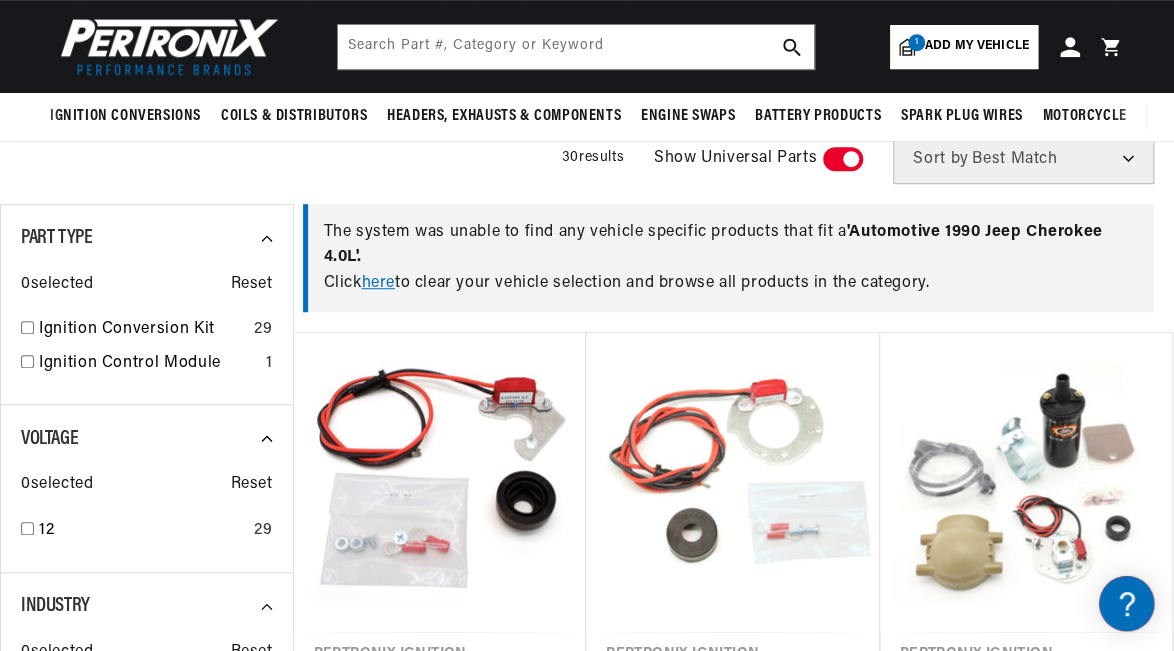scroll, scrollTop: 0, scrollLeft: 746, axis: horizontal 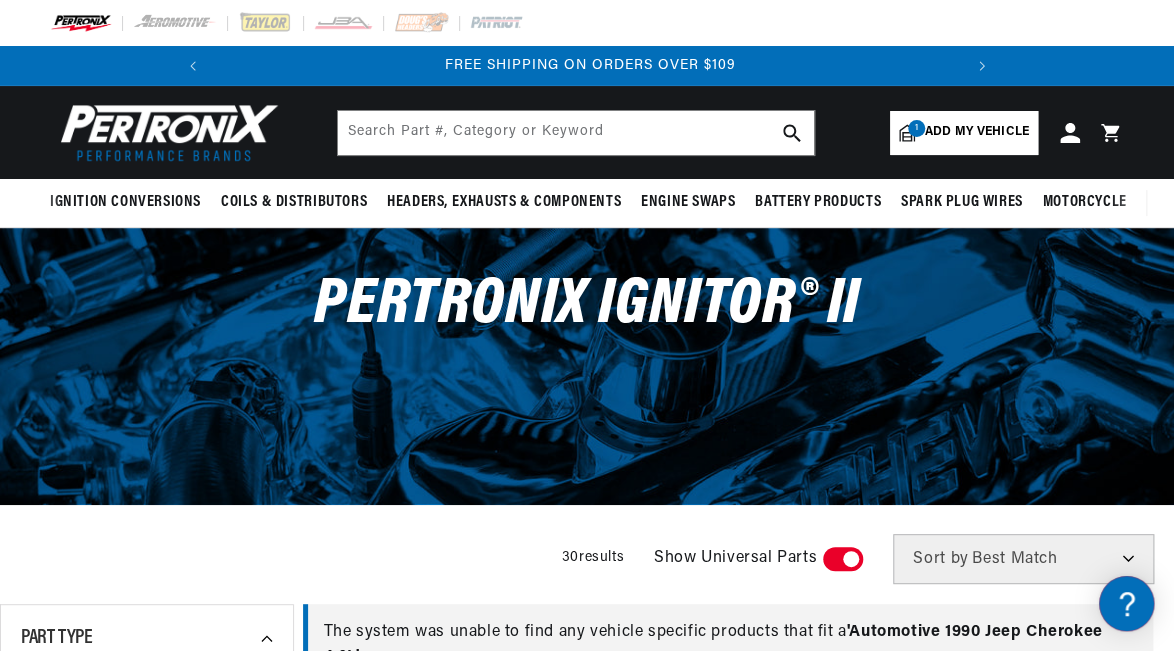 click on "Add my vehicle" at bounding box center [977, 132] 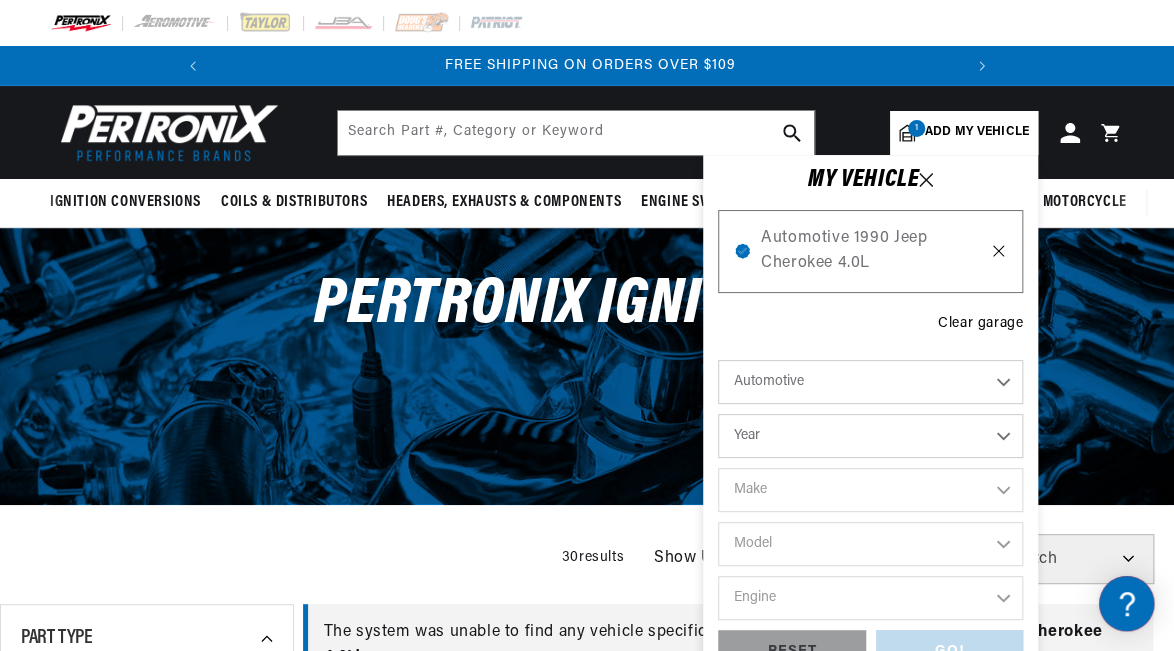 click 